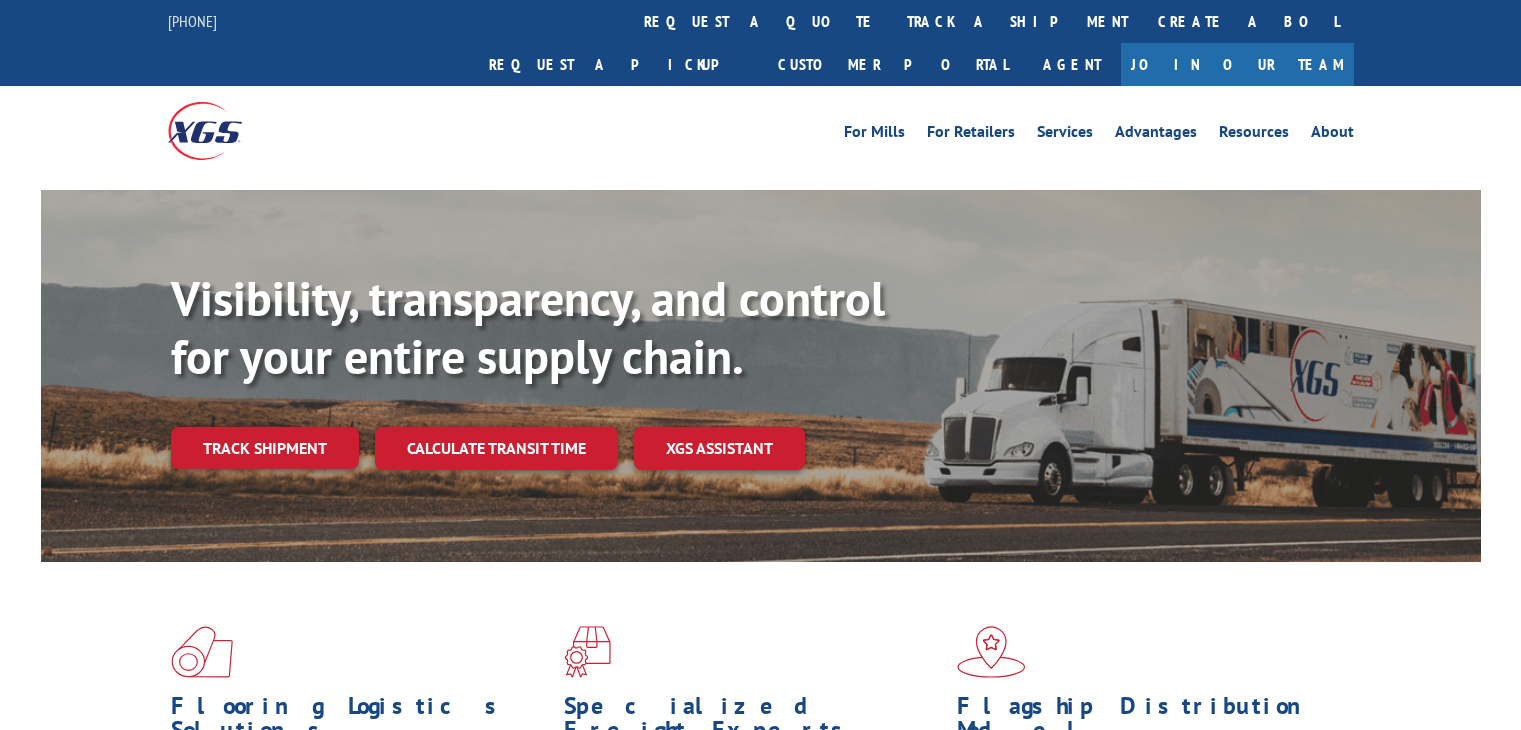 scroll, scrollTop: 0, scrollLeft: 0, axis: both 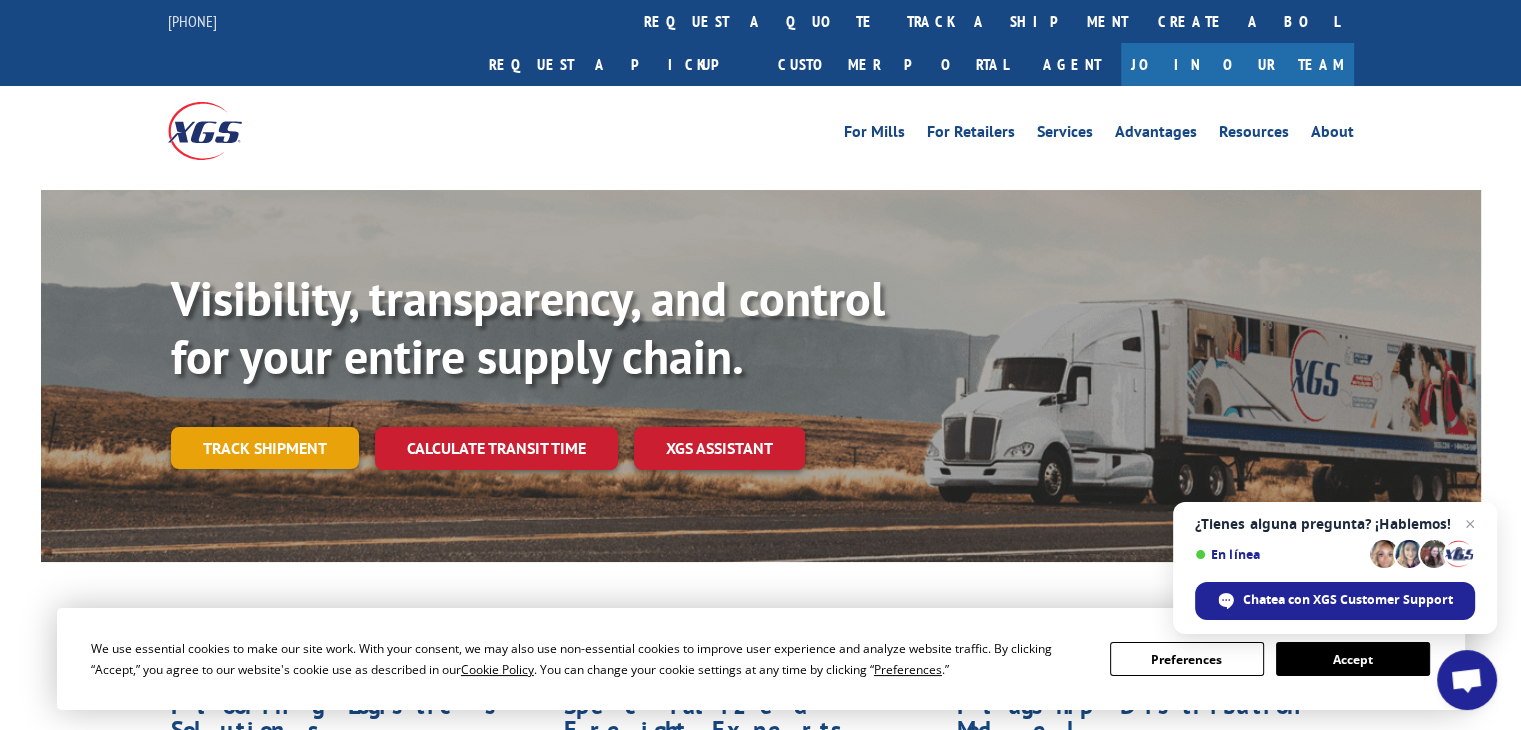 click on "Track shipment" at bounding box center (265, 448) 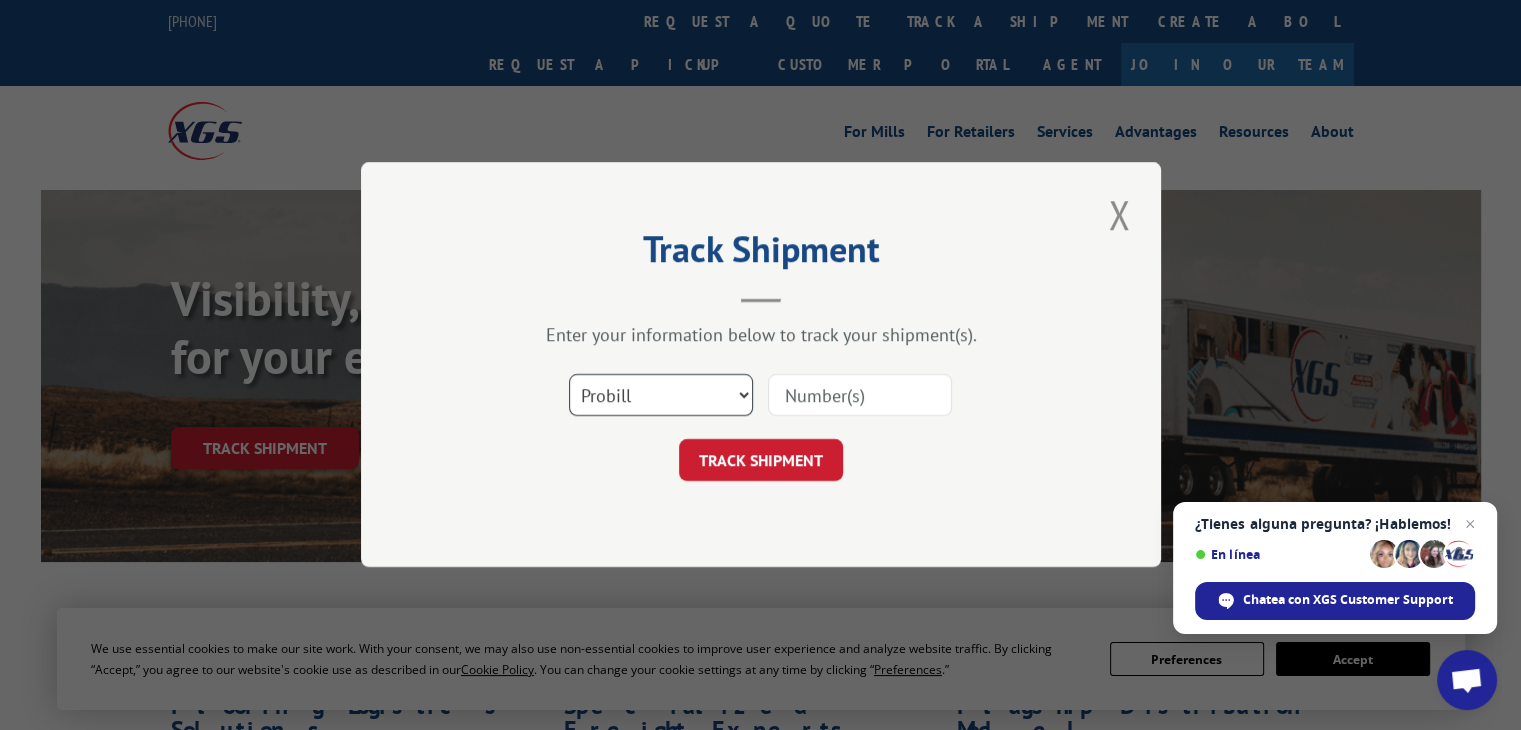 click on "Select category... Probill BOL PO" at bounding box center [661, 396] 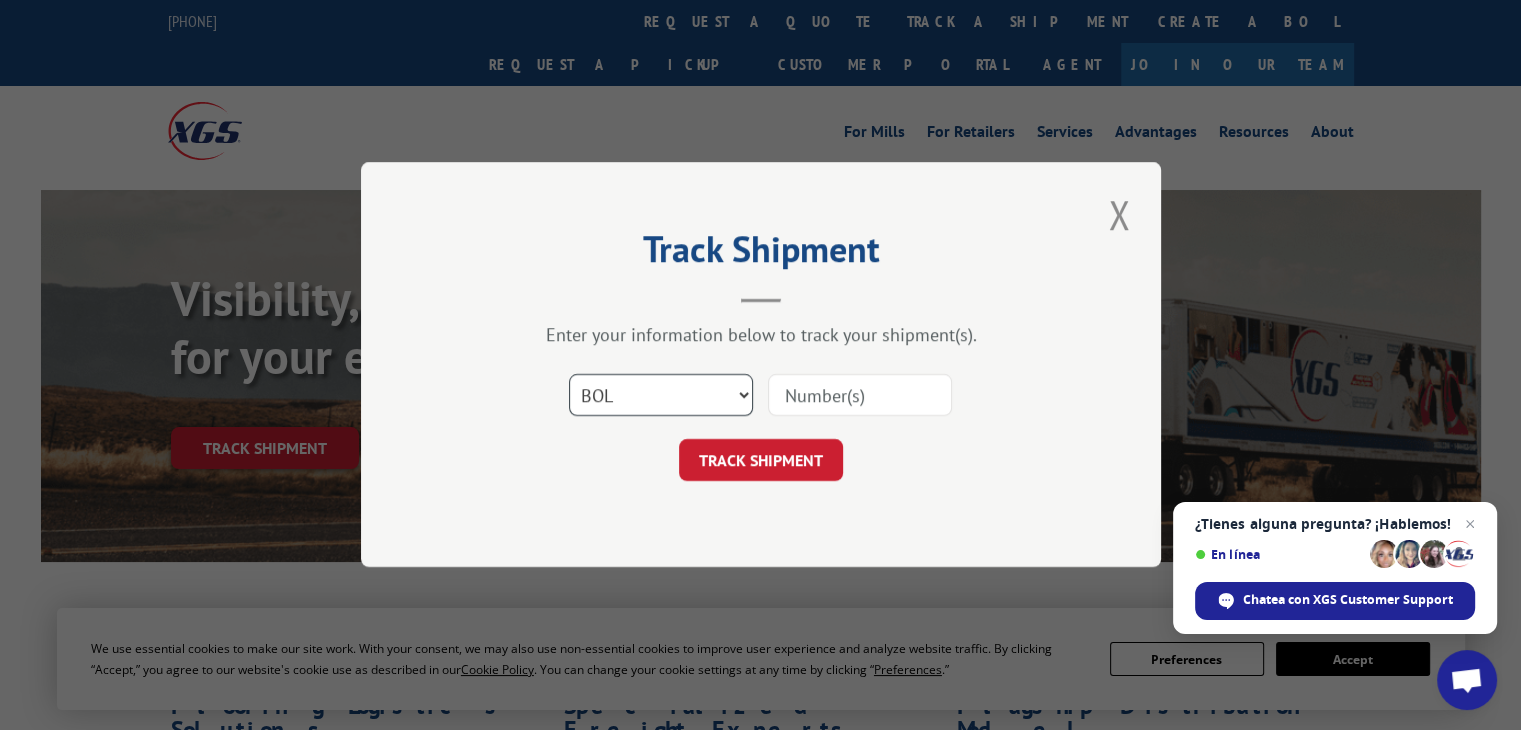 click on "Select category... Probill BOL PO" at bounding box center [661, 396] 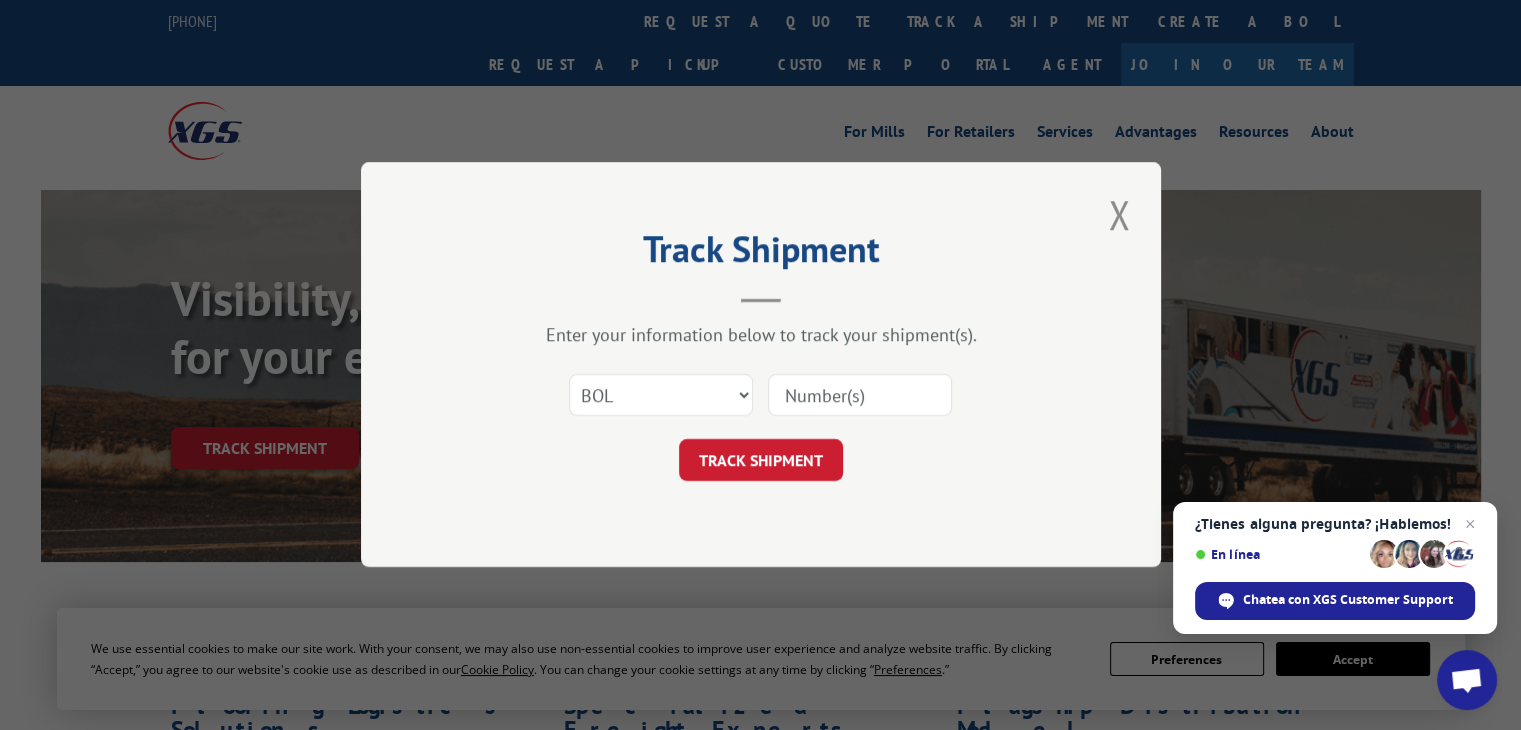 click at bounding box center [860, 396] 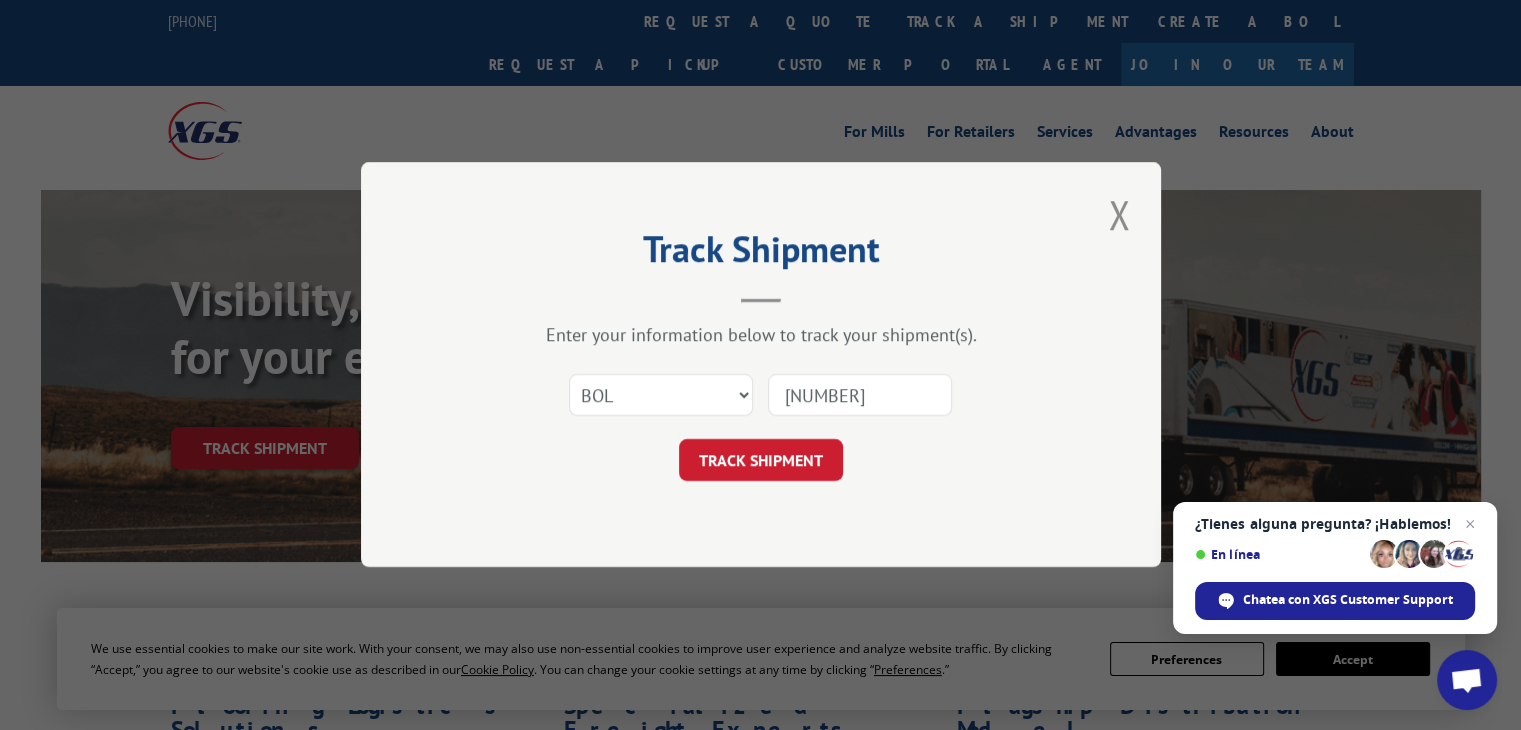 drag, startPoint x: 900, startPoint y: 389, endPoint x: 780, endPoint y: 398, distance: 120.33703 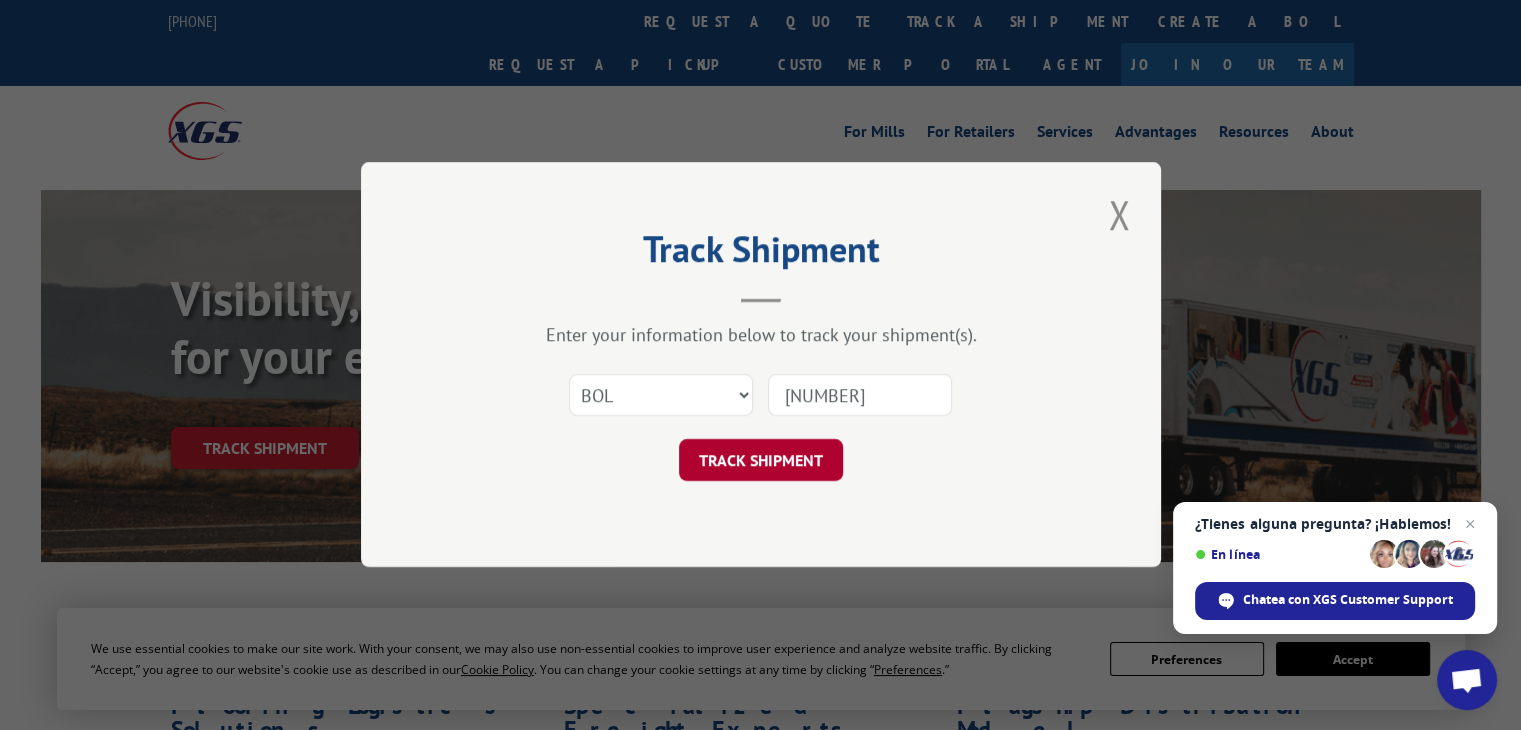 type on "[NUMBER]" 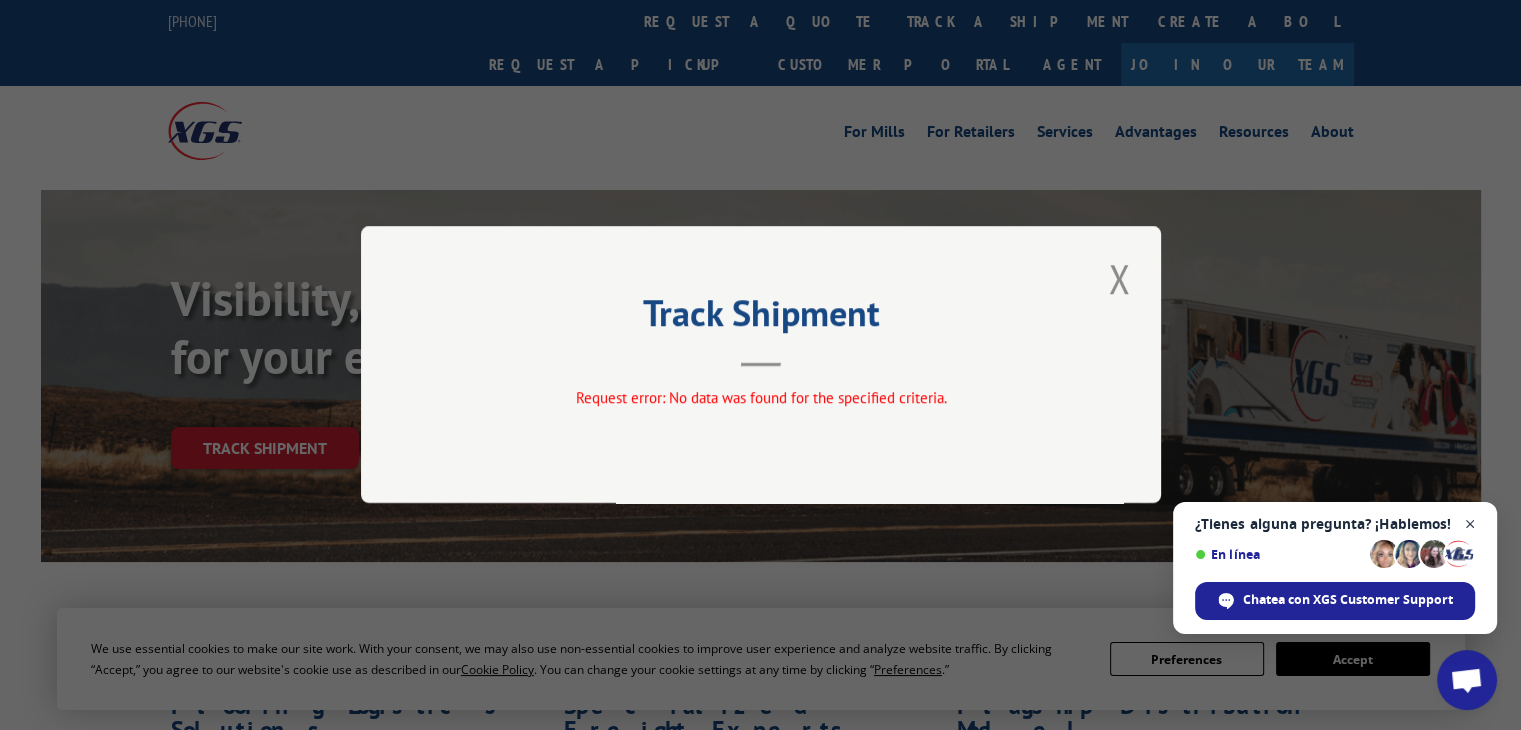 click at bounding box center [1470, 524] 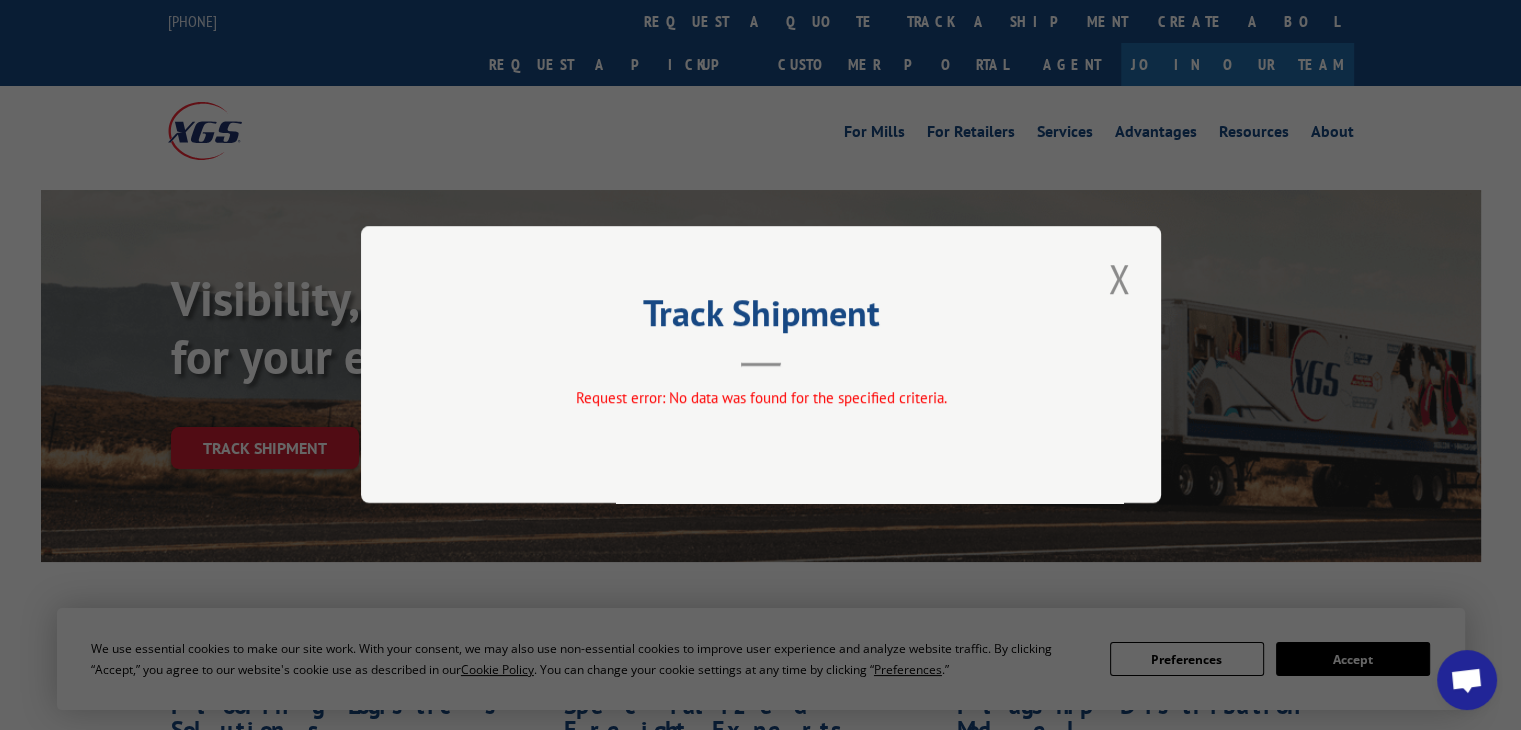 drag, startPoint x: 814, startPoint y: 370, endPoint x: 943, endPoint y: 314, distance: 140.63072 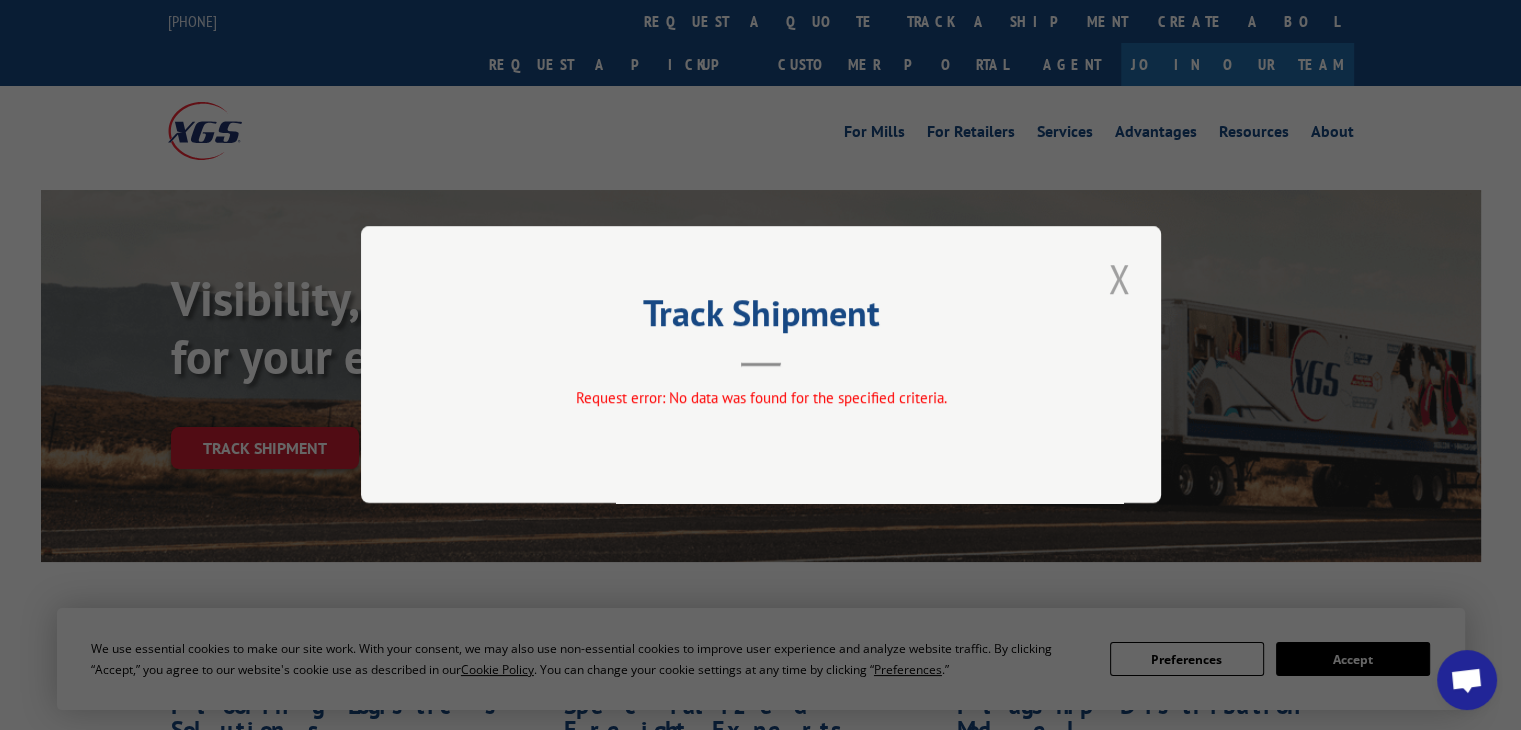 click at bounding box center [1119, 278] 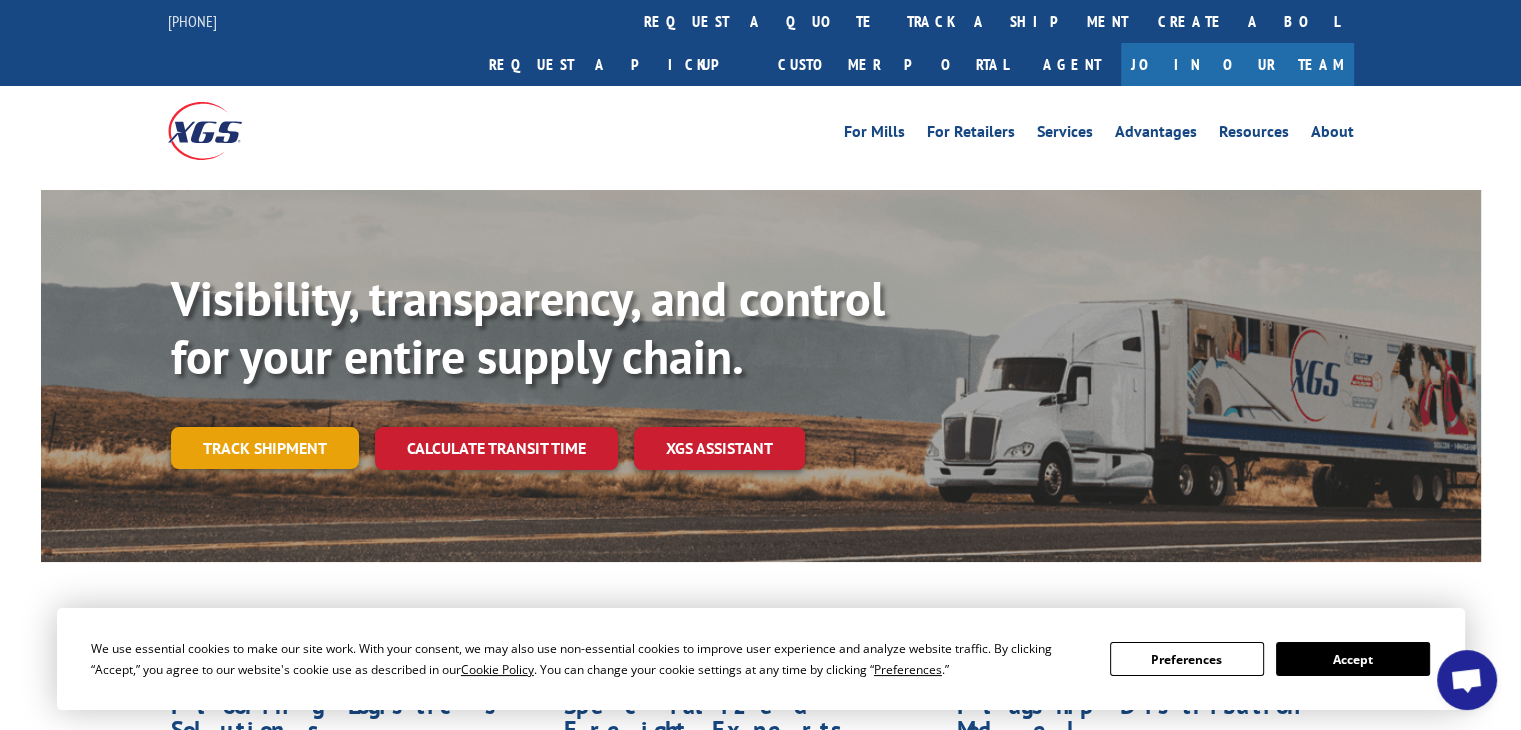 click on "Track shipment" at bounding box center [265, 448] 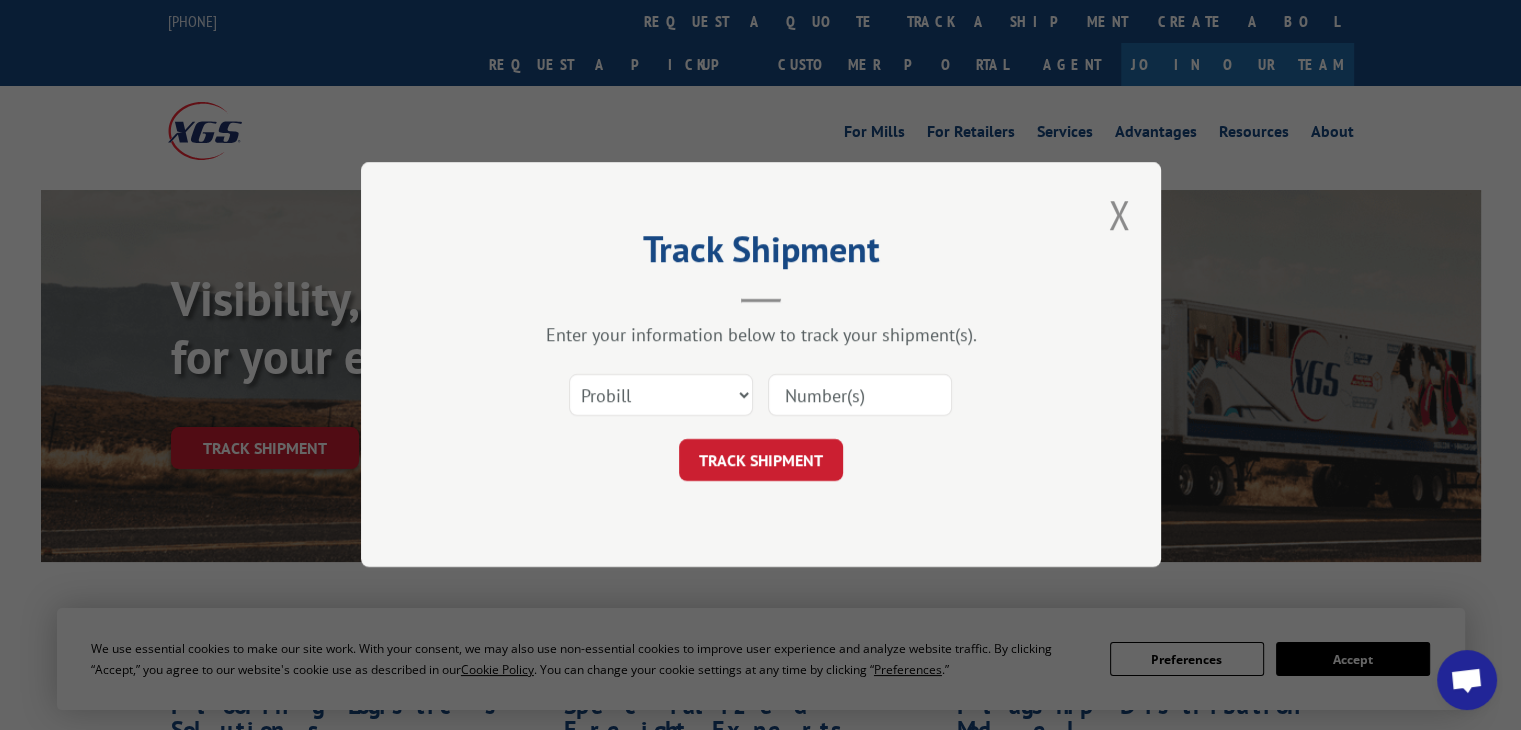 click at bounding box center (860, 396) 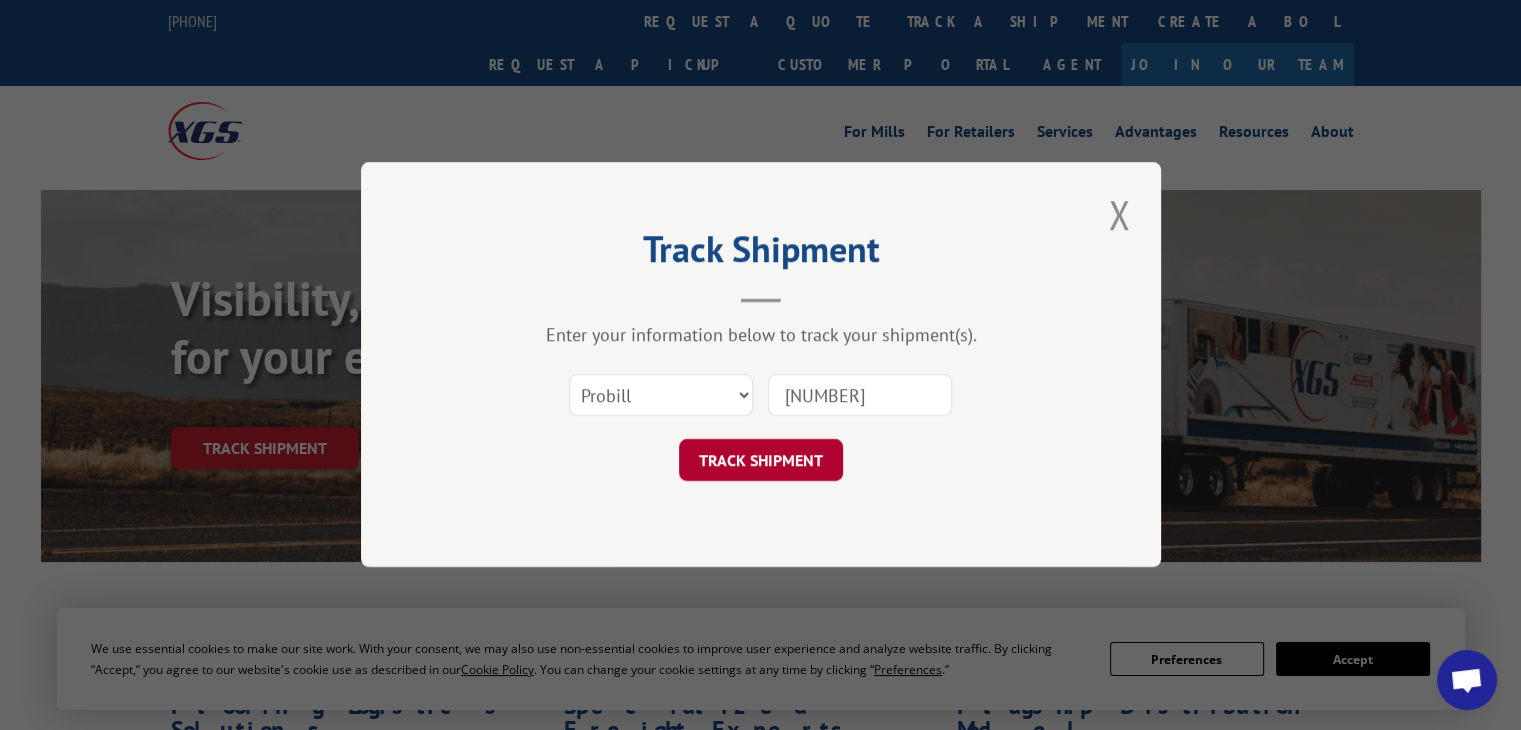 type on "[NUMBER]" 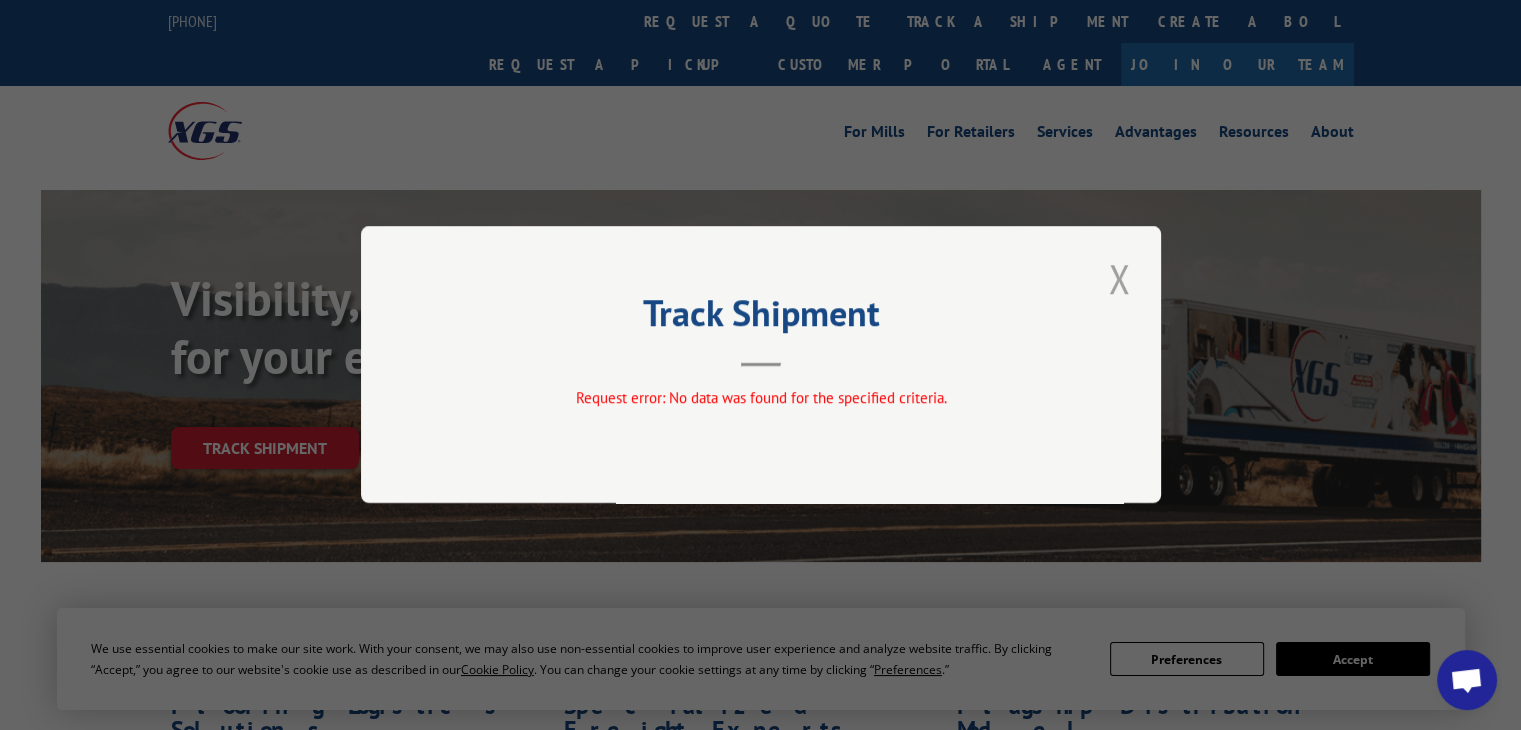 click at bounding box center (1119, 278) 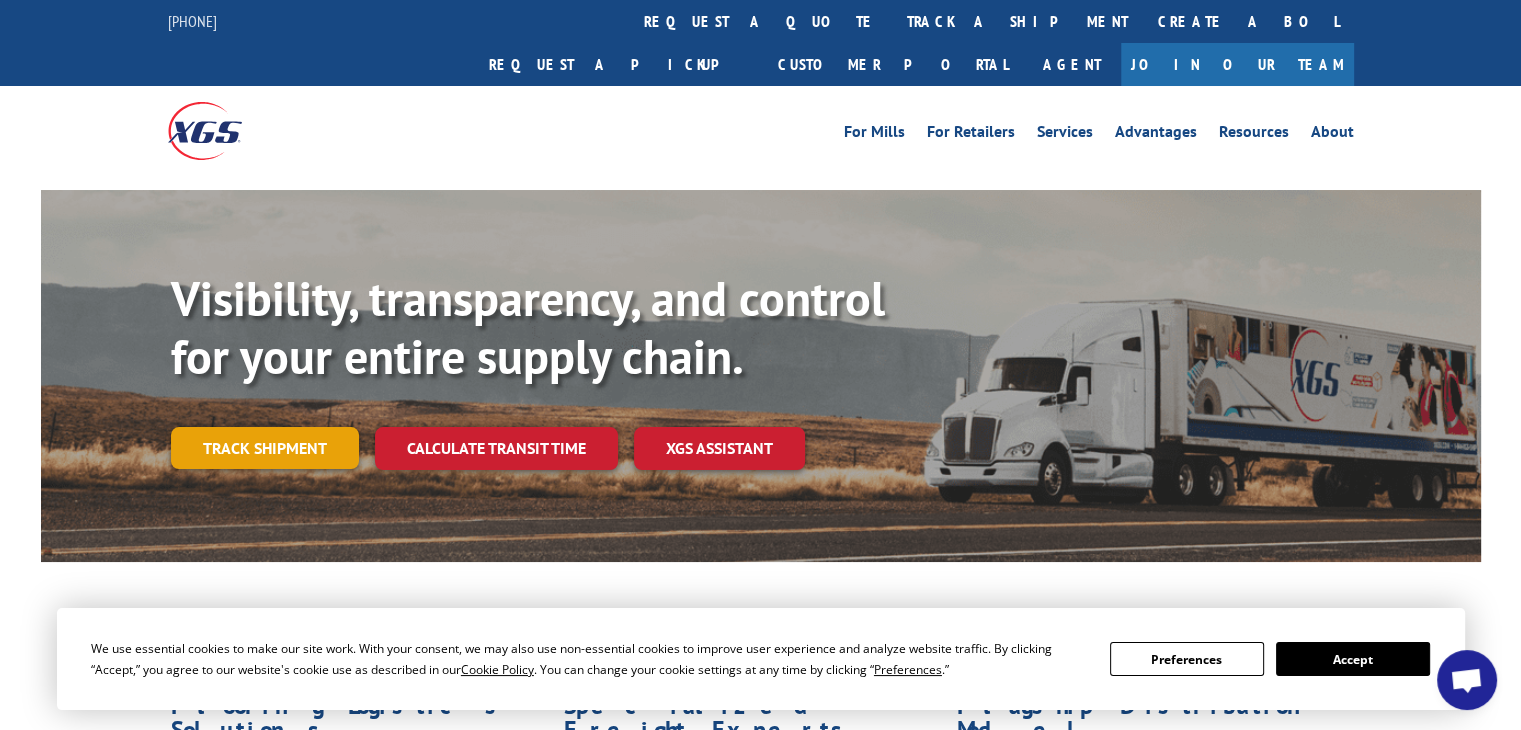 click on "Track shipment" at bounding box center (265, 448) 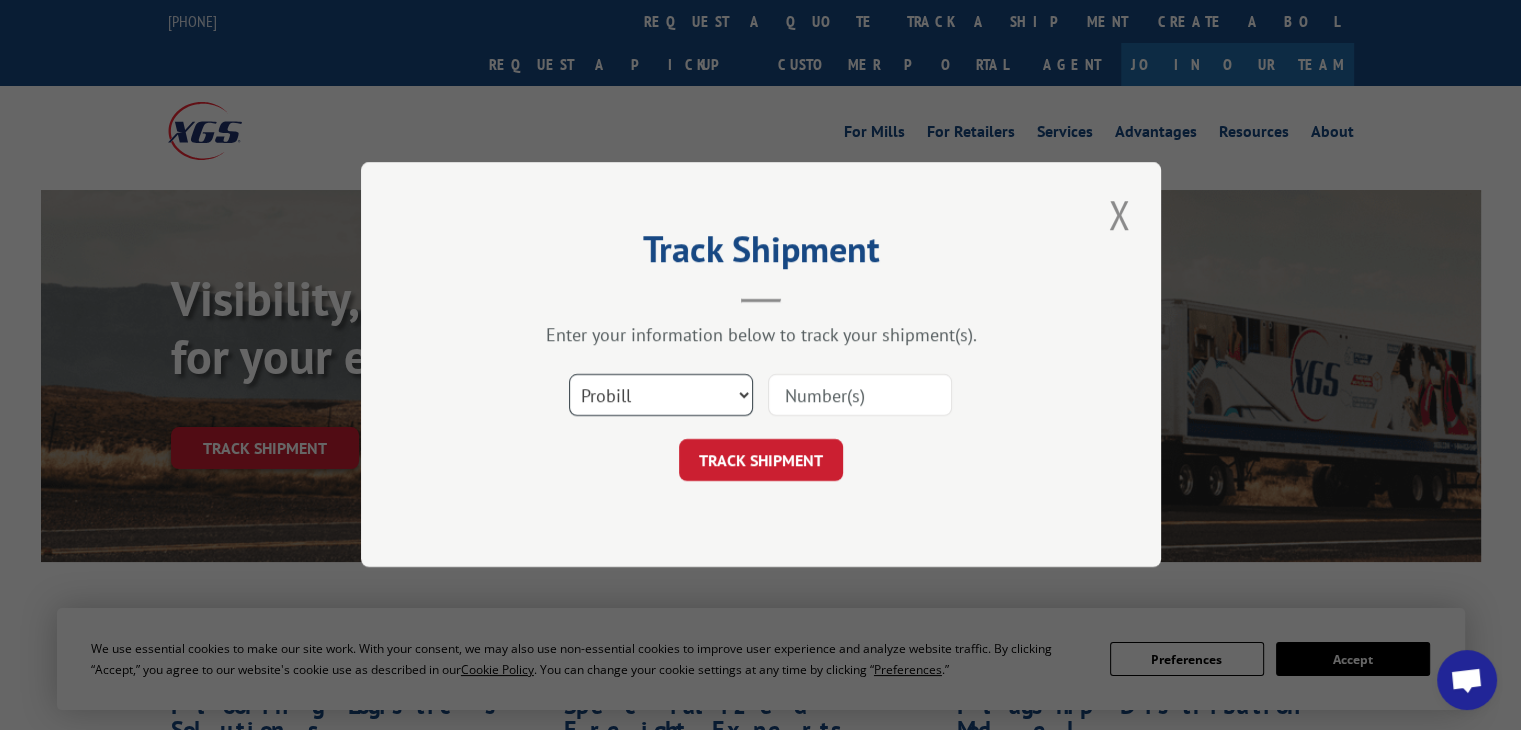 click on "Select category... Probill BOL PO" at bounding box center (661, 396) 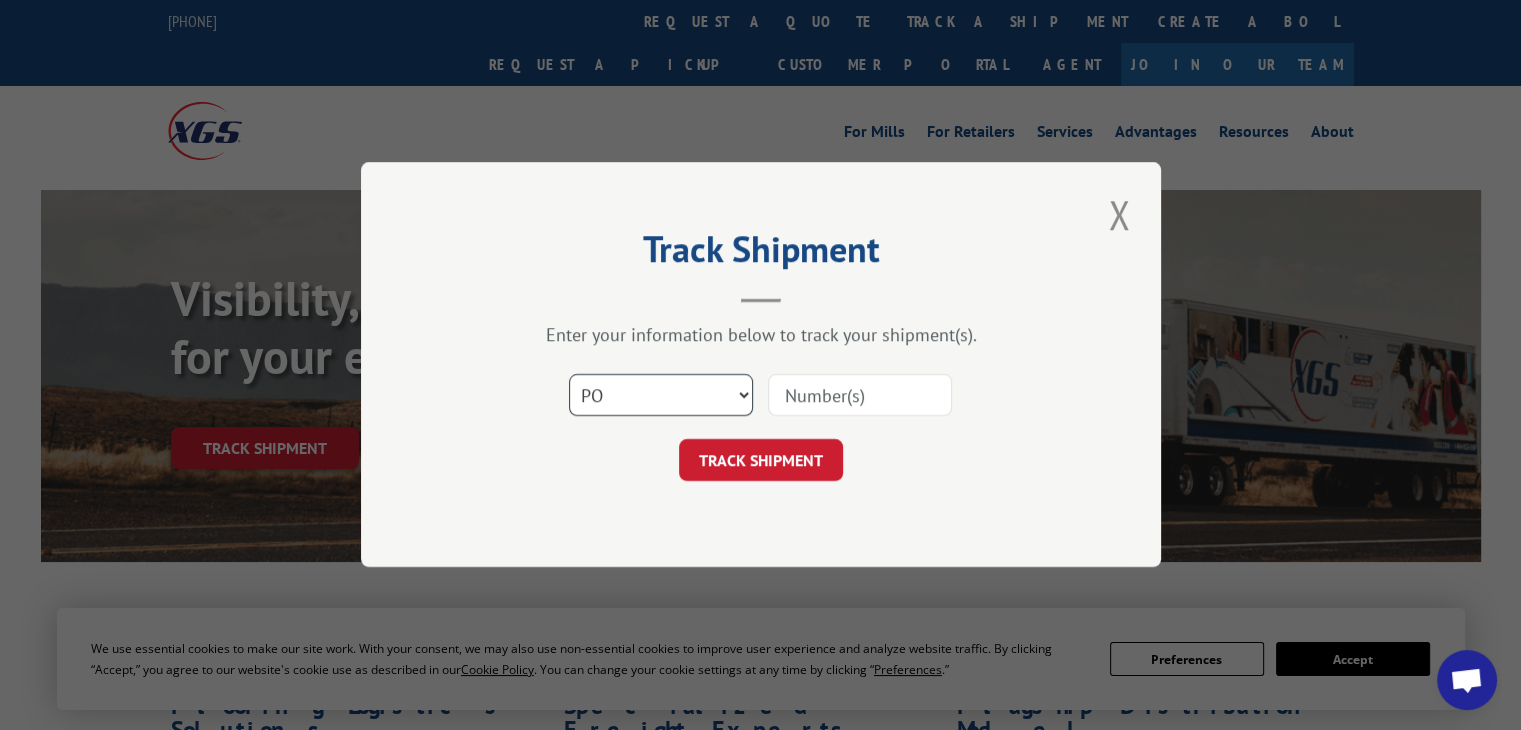 click on "Select category... Probill BOL PO" at bounding box center [661, 396] 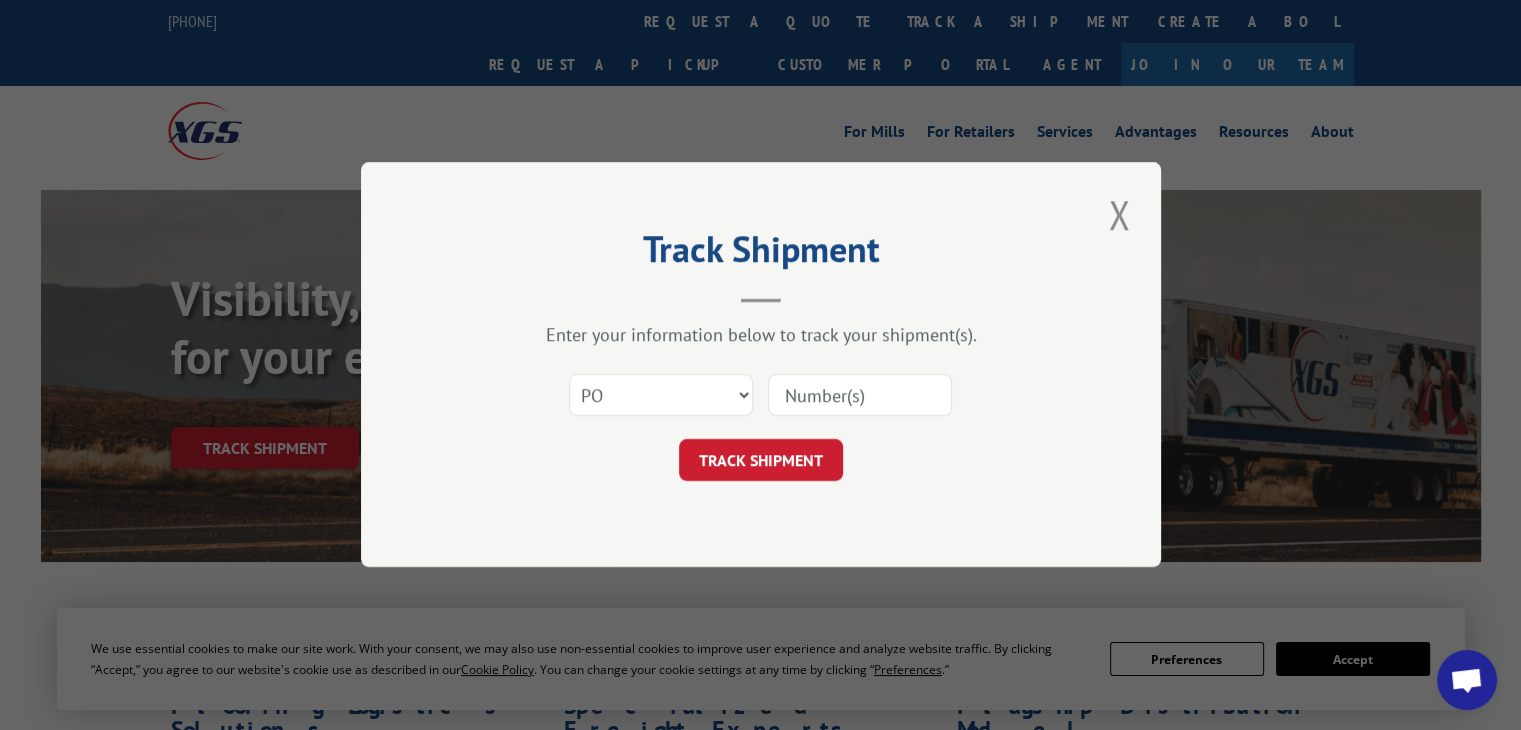 click at bounding box center [860, 396] 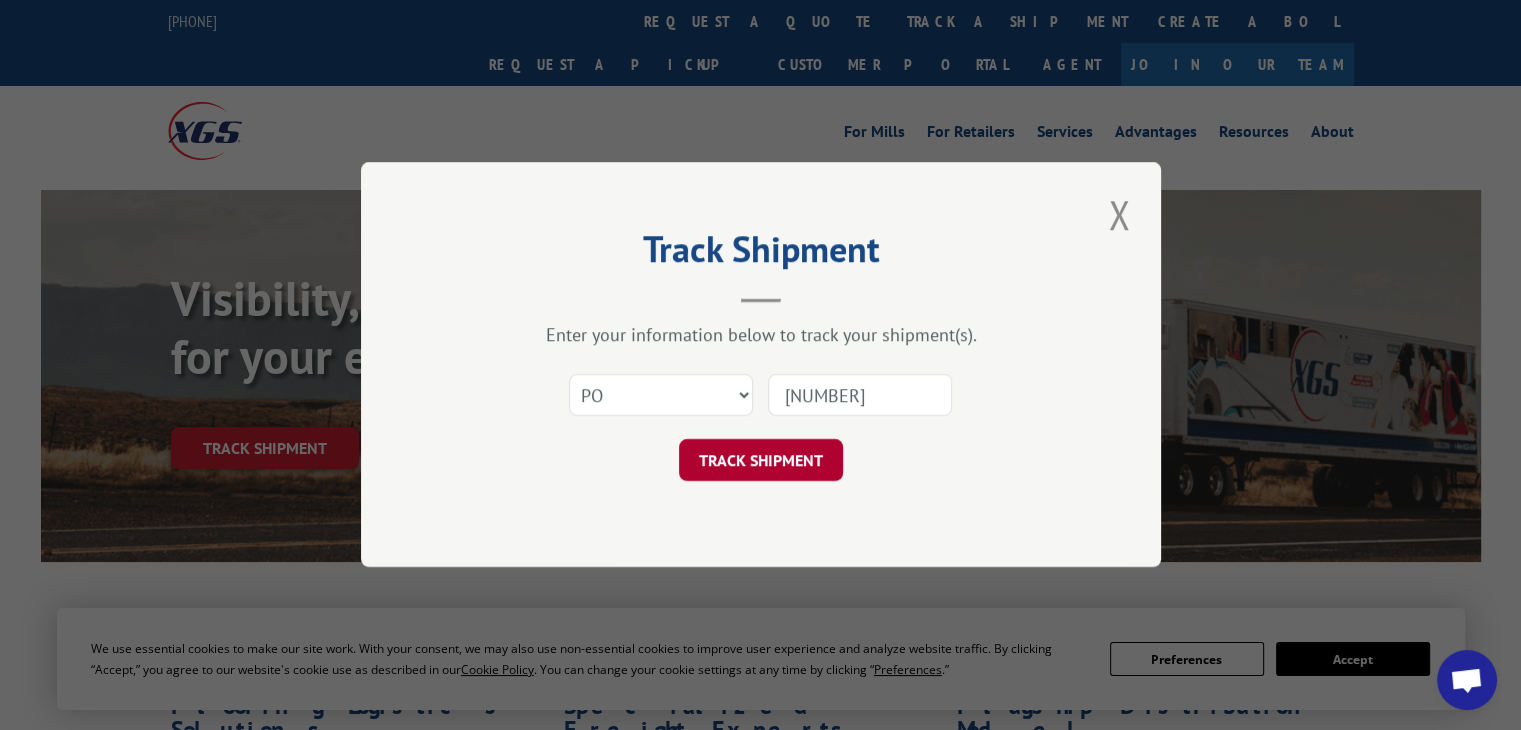 type on "[NUMBER]" 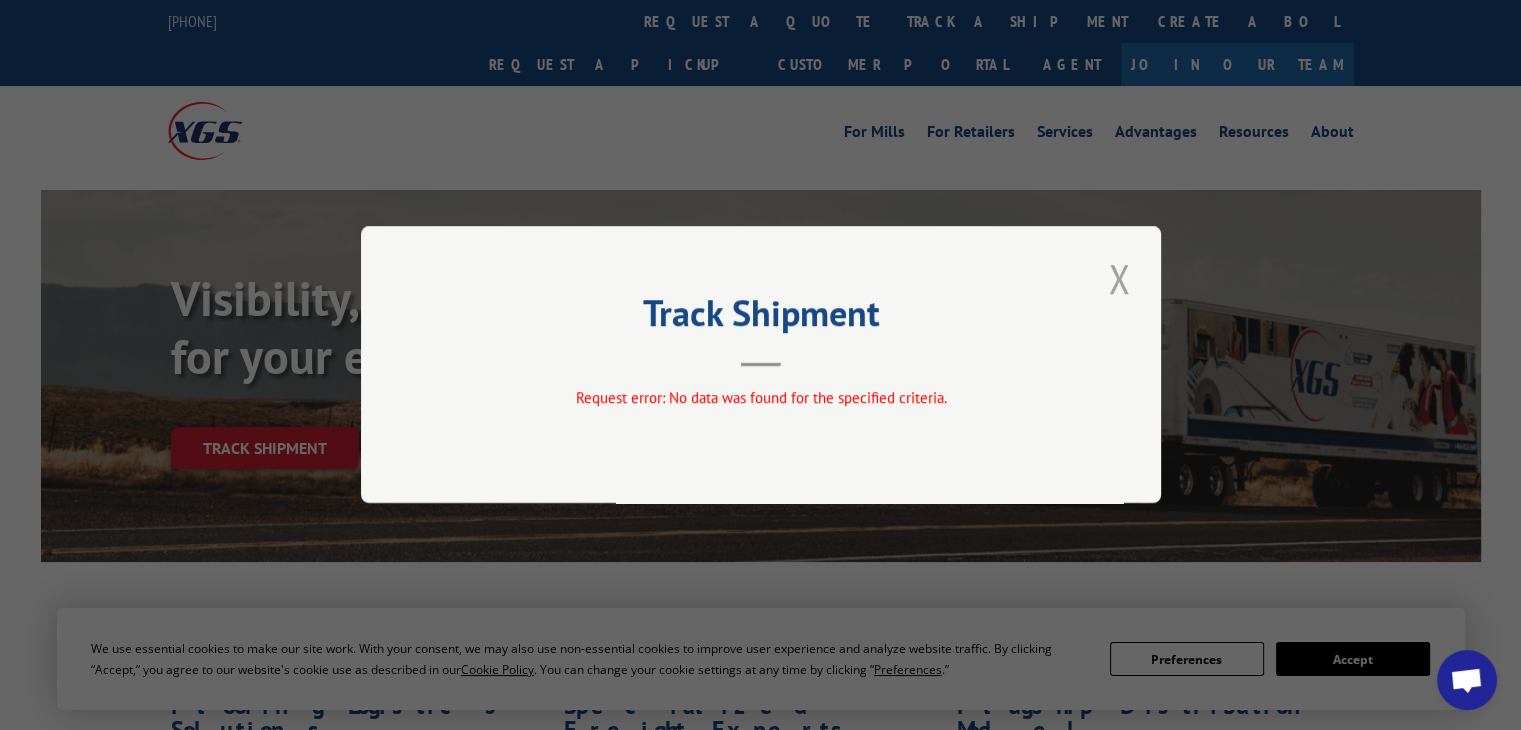 click at bounding box center [1119, 278] 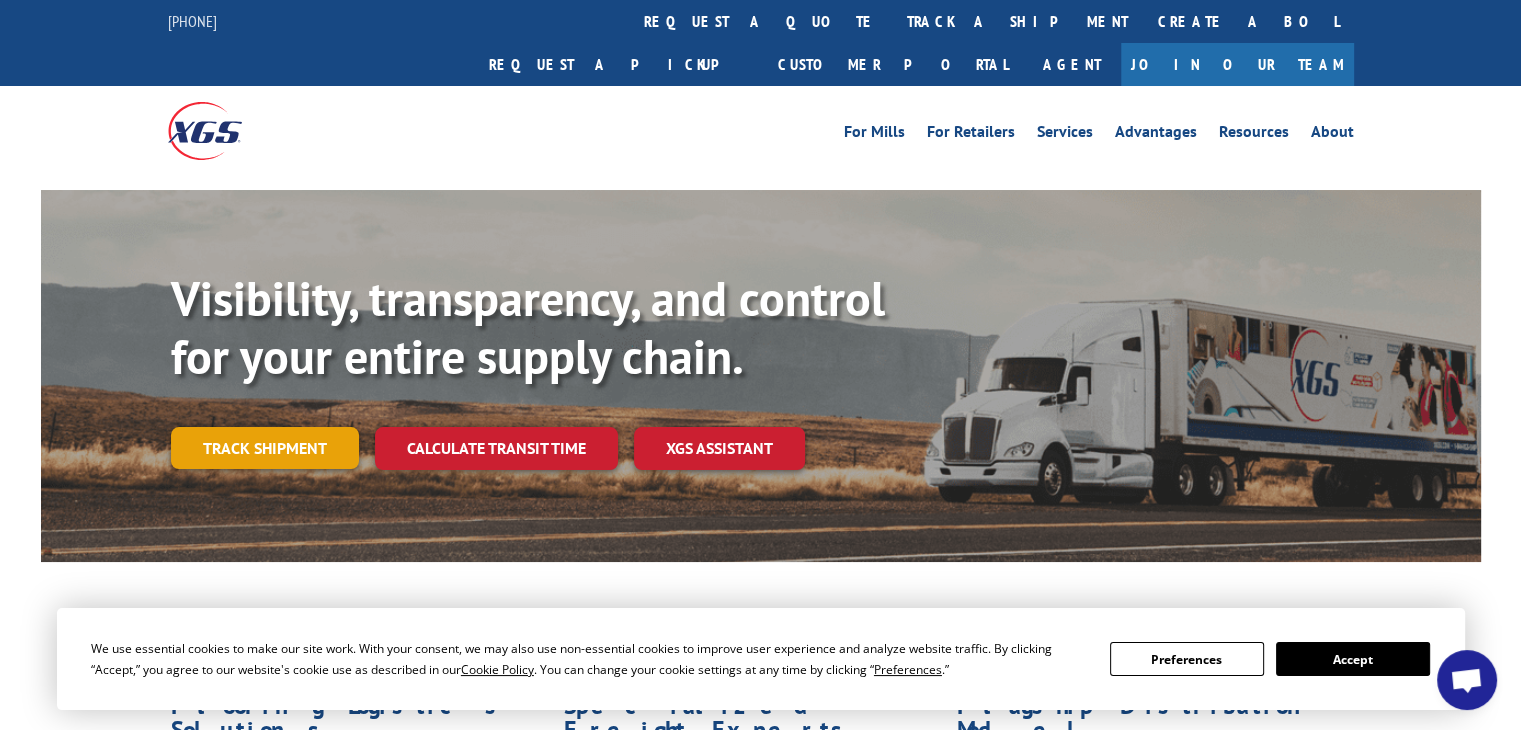 click on "Track shipment" at bounding box center [265, 448] 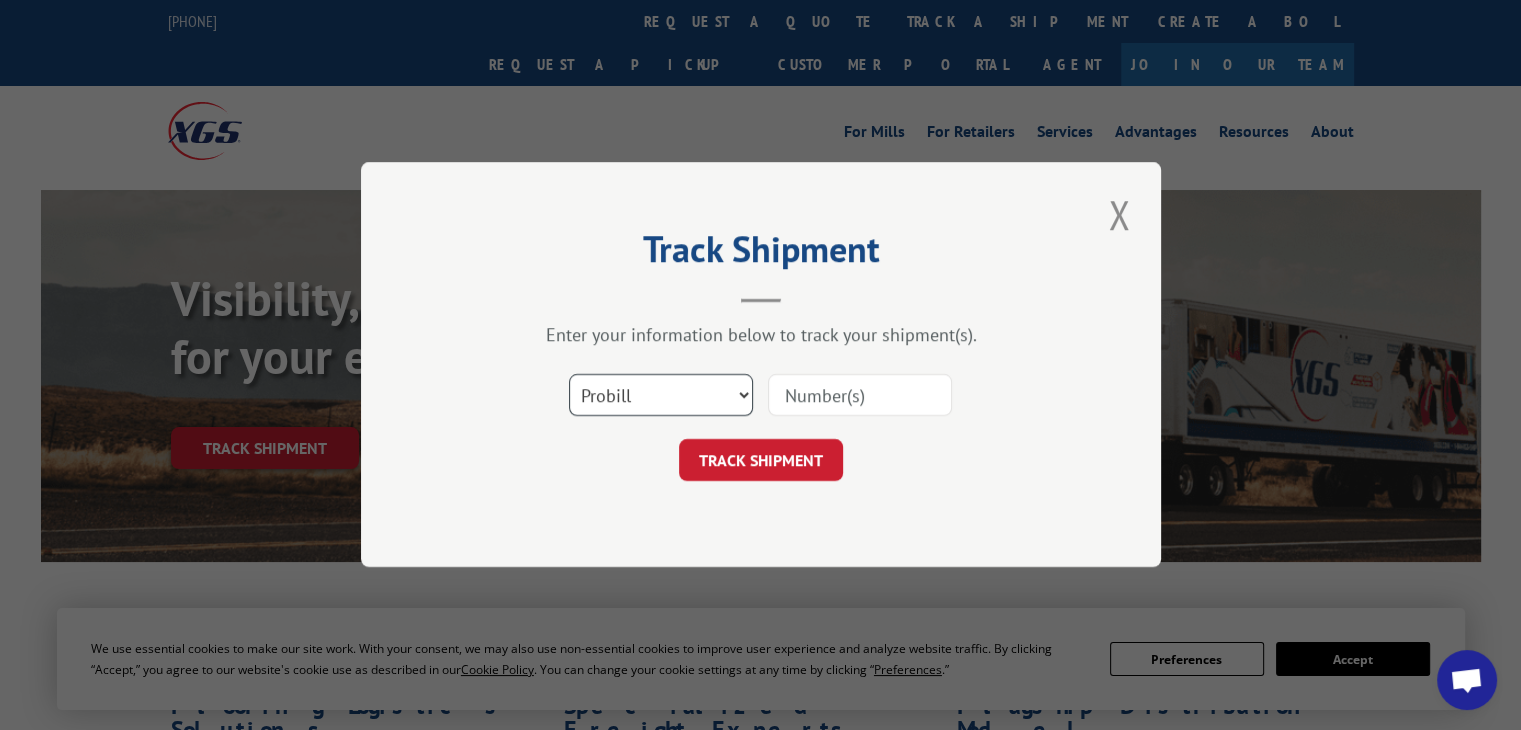 click on "Select category... Probill BOL PO" at bounding box center (661, 396) 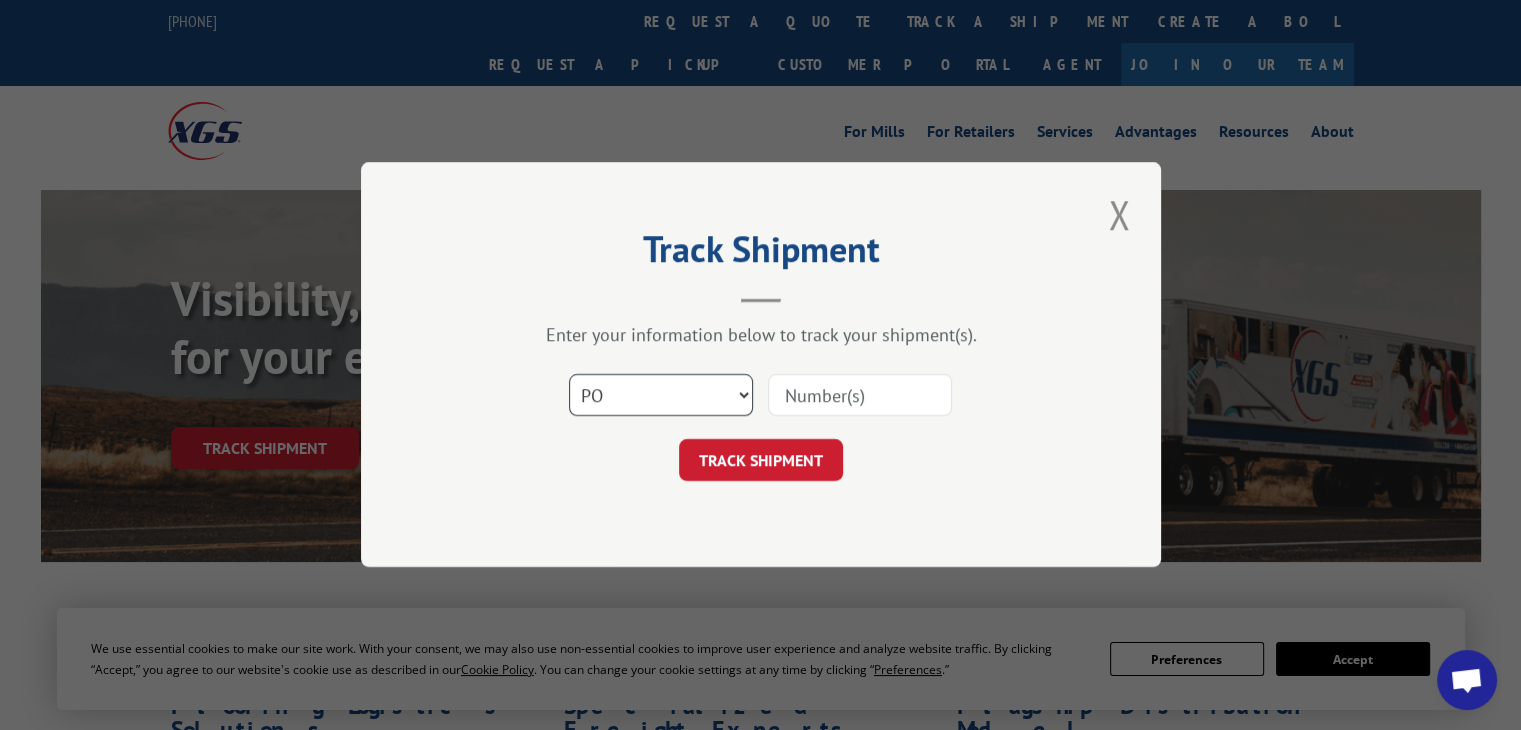click on "Select category... Probill BOL PO" at bounding box center (661, 396) 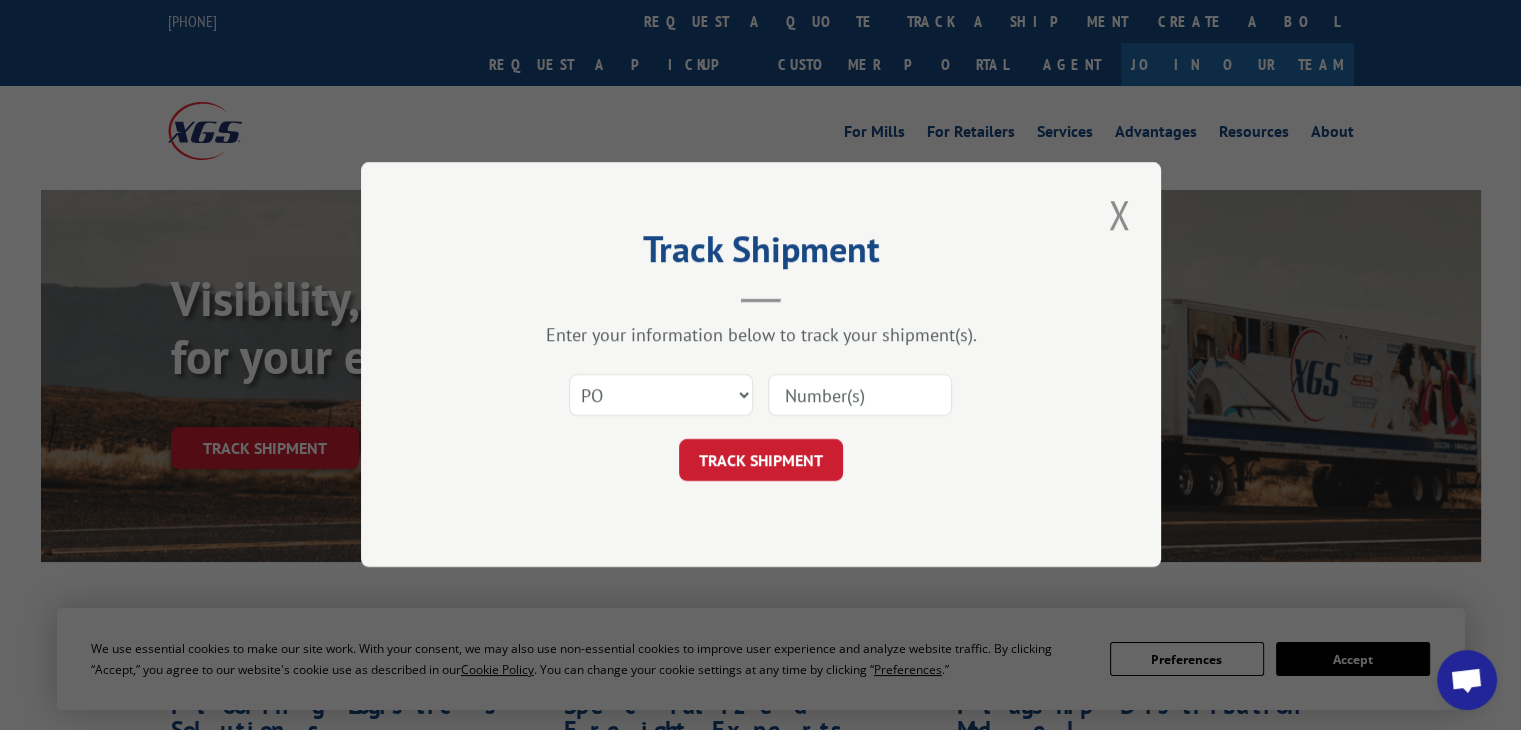 click at bounding box center [860, 396] 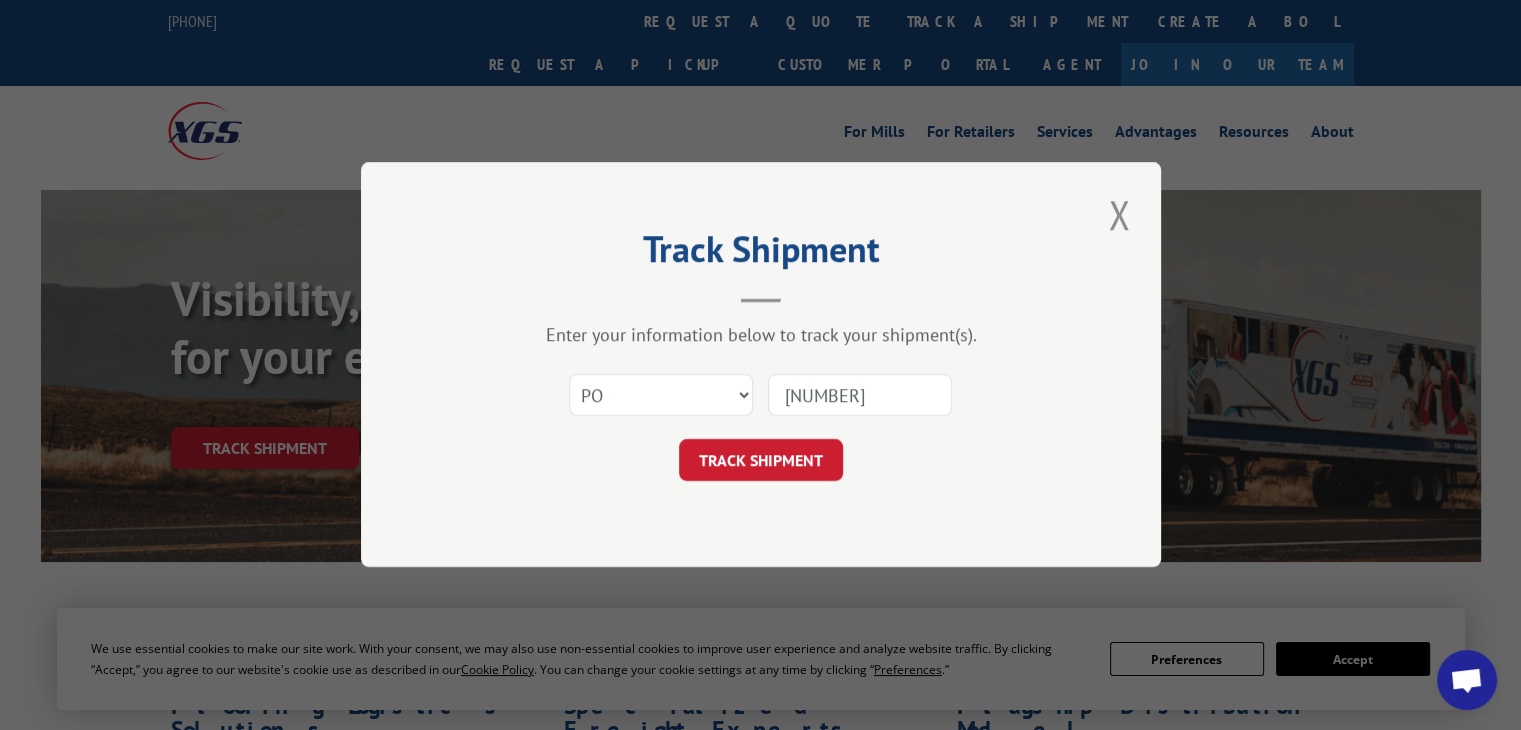 type on "[POSTAL_CODE]" 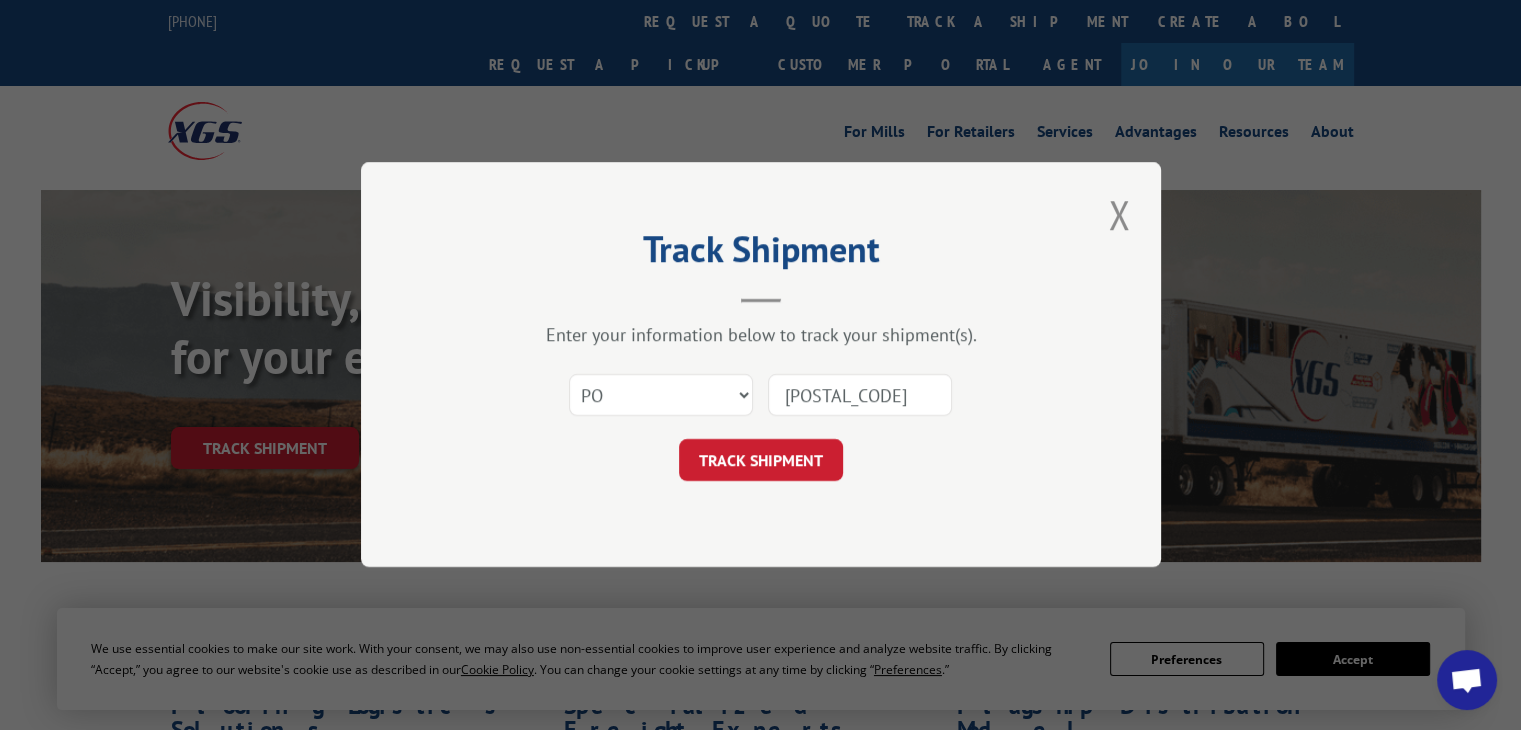 click on "TRACK SHIPMENT" at bounding box center (761, 461) 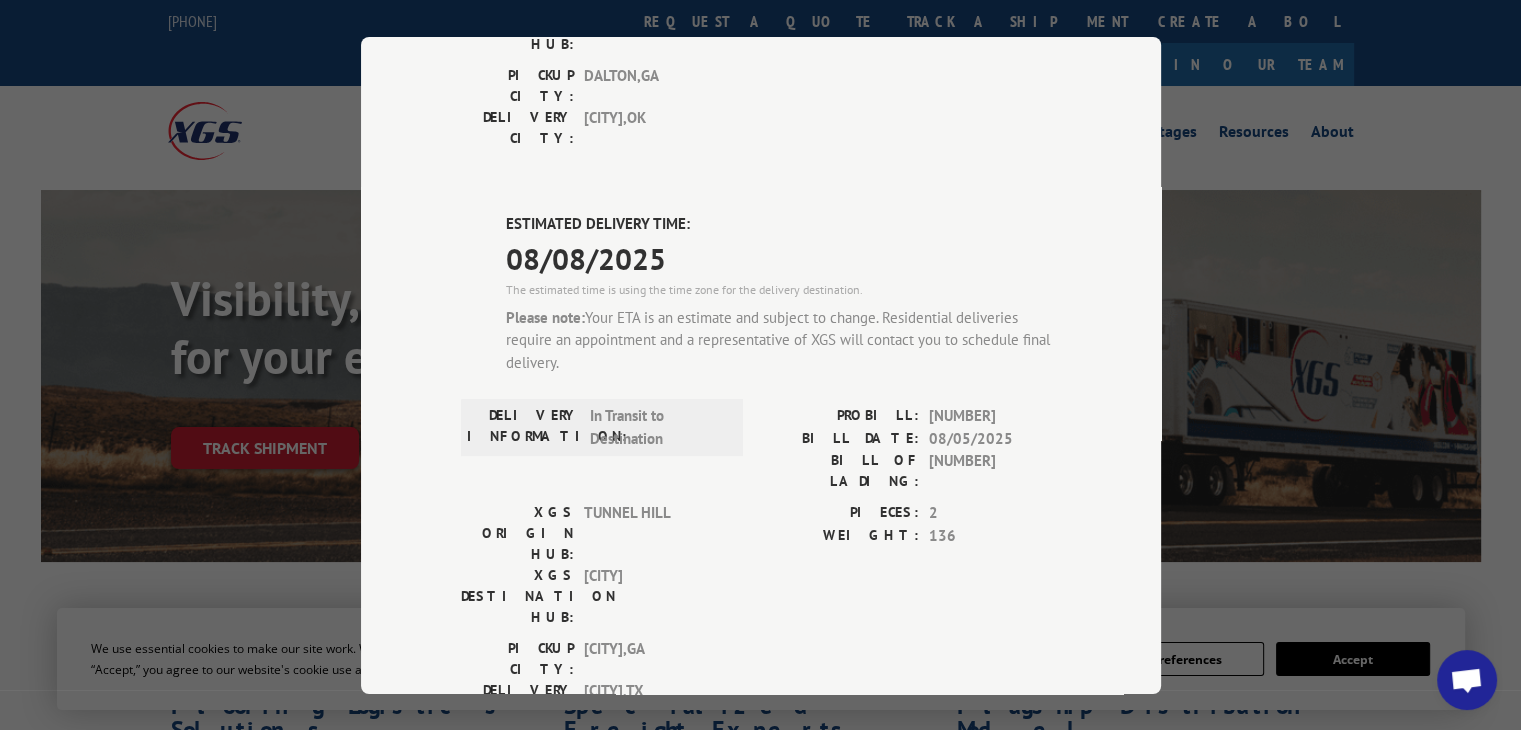 scroll, scrollTop: 900, scrollLeft: 0, axis: vertical 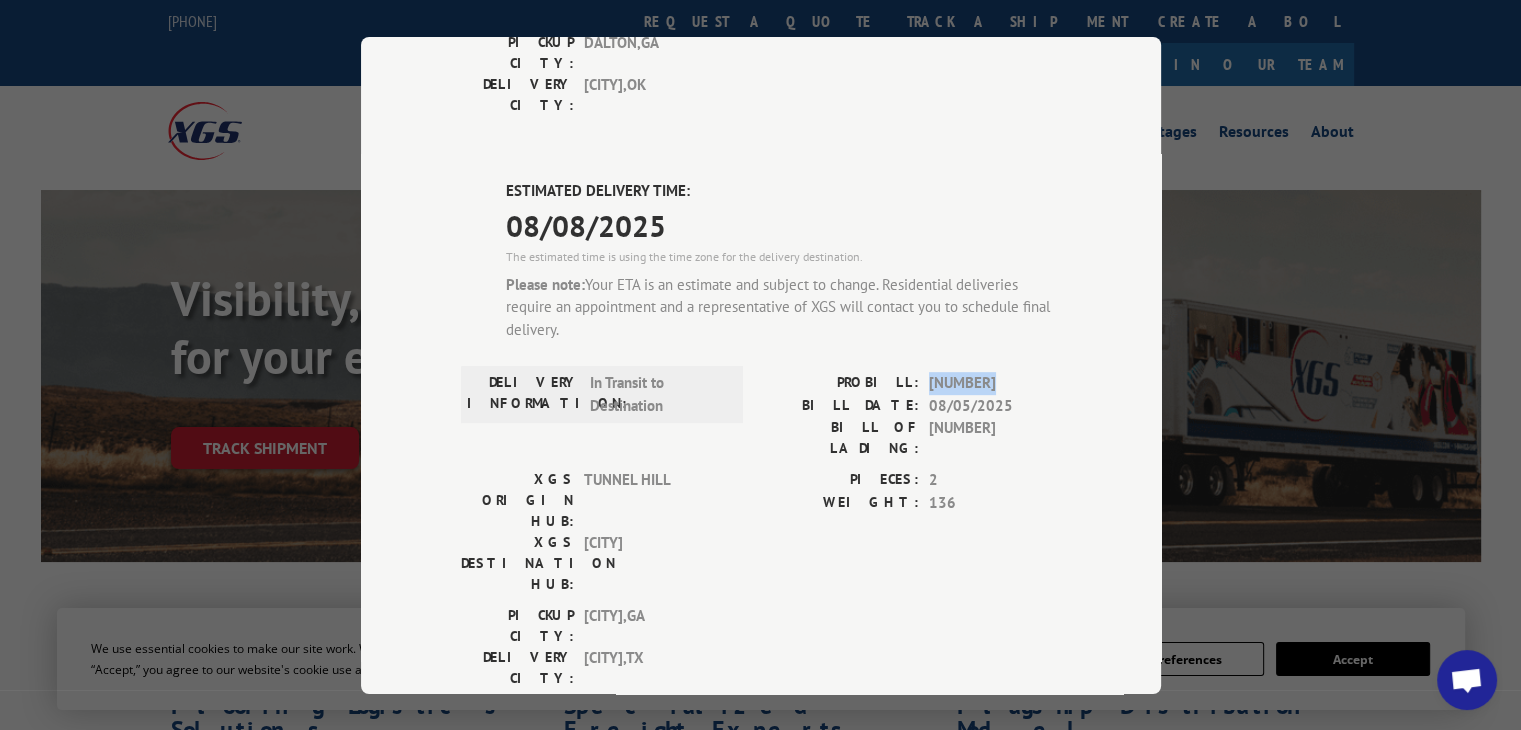 drag, startPoint x: 923, startPoint y: 145, endPoint x: 986, endPoint y: 149, distance: 63.126858 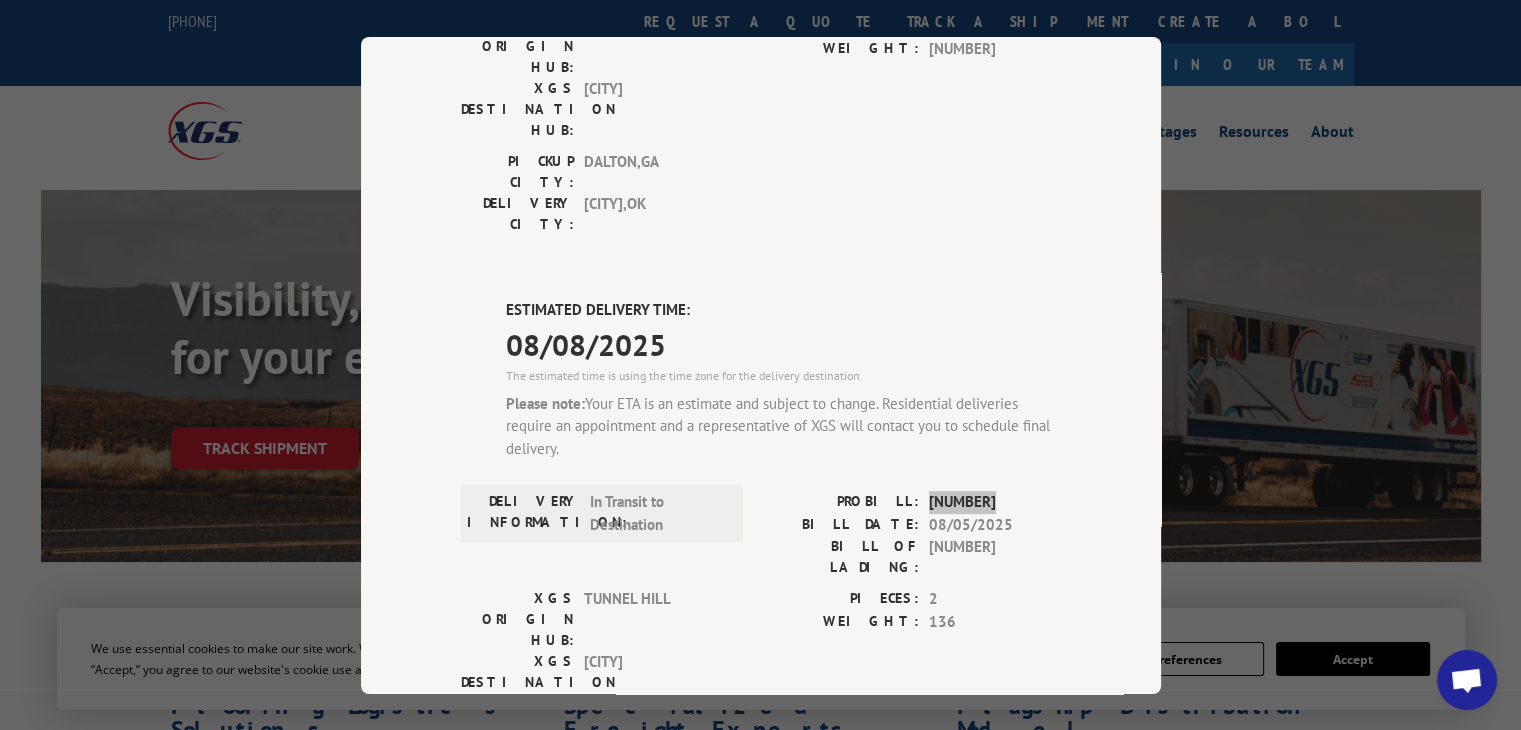 scroll, scrollTop: 800, scrollLeft: 0, axis: vertical 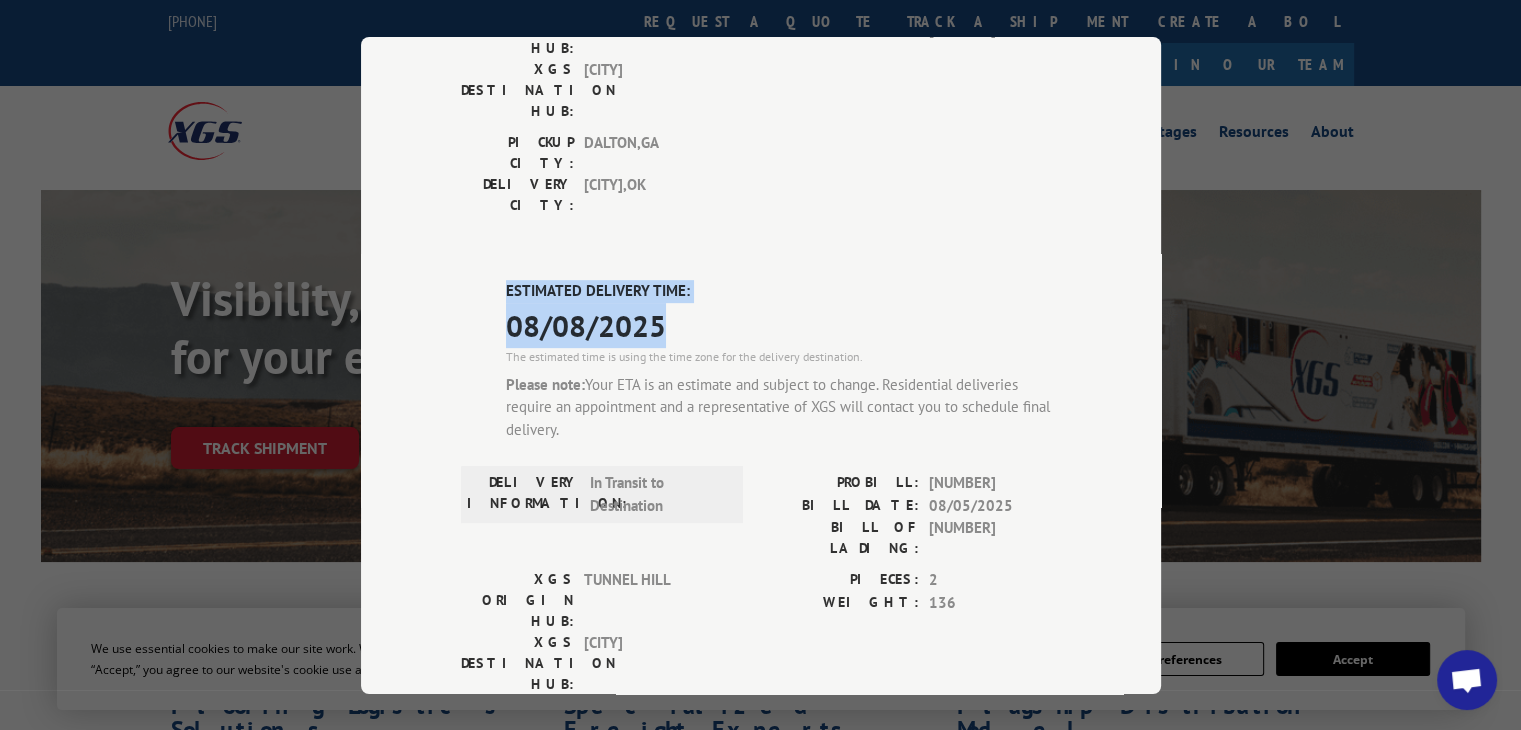drag, startPoint x: 664, startPoint y: 85, endPoint x: 491, endPoint y: 53, distance: 175.93465 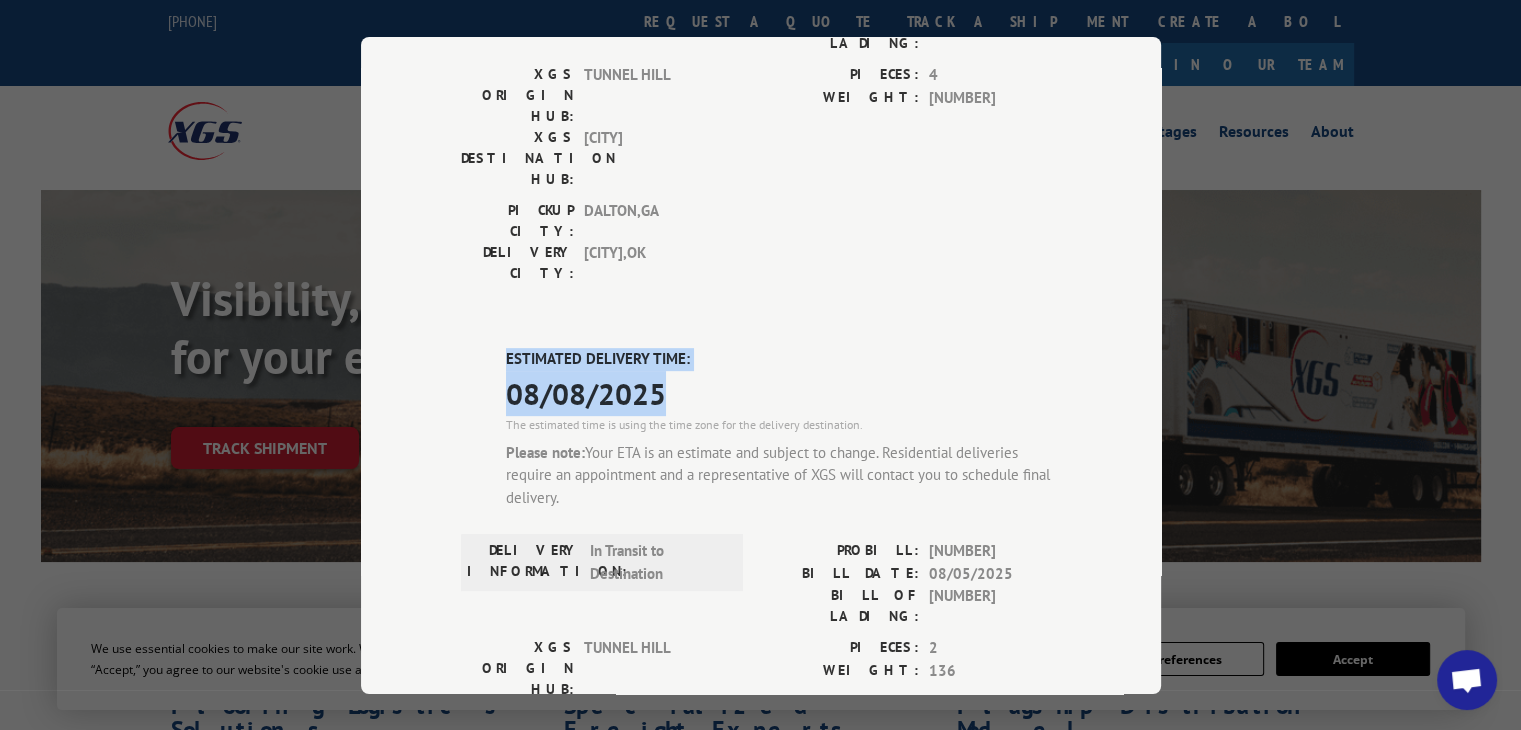 scroll, scrollTop: 700, scrollLeft: 0, axis: vertical 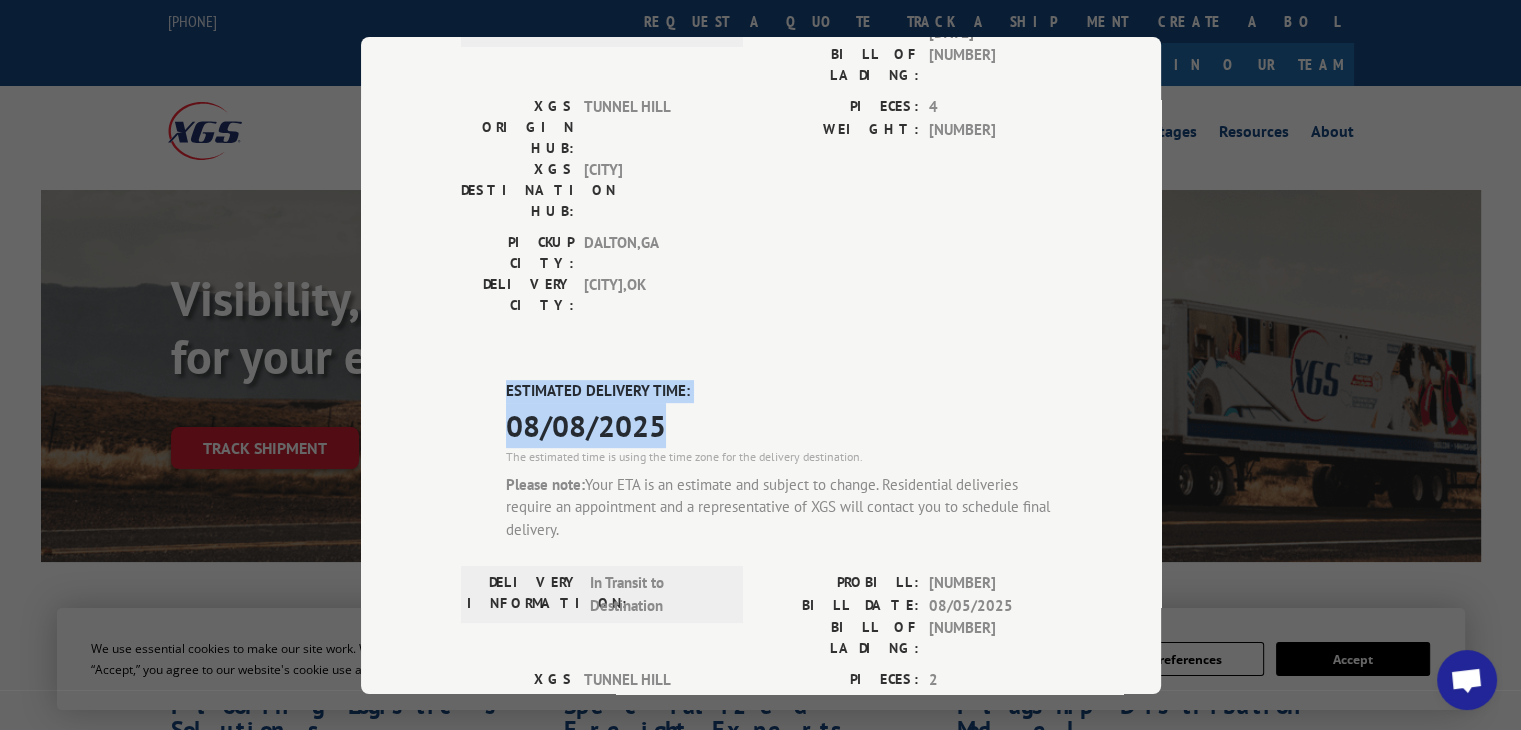 copy on "ESTIMATED DELIVERY TIME: [DATE]" 